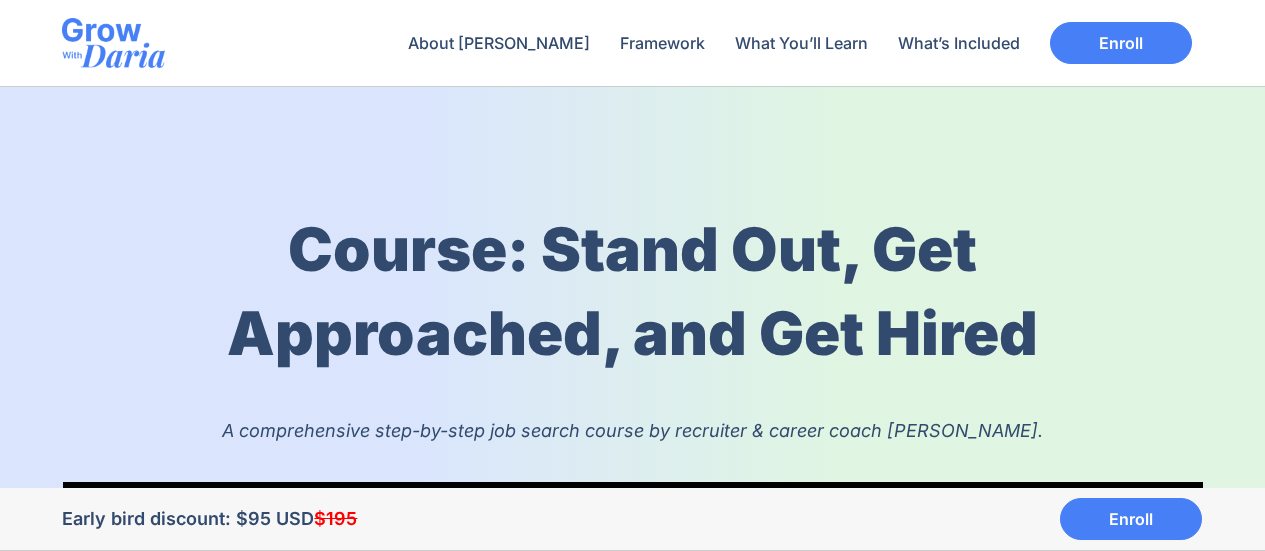 scroll, scrollTop: 478, scrollLeft: 0, axis: vertical 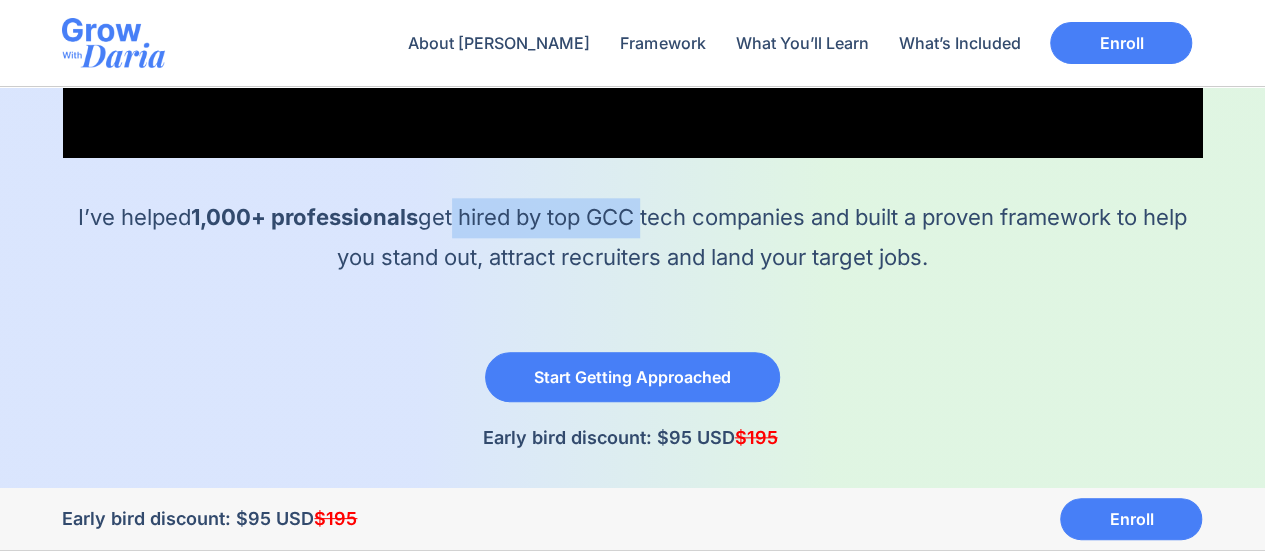 drag, startPoint x: 441, startPoint y: 217, endPoint x: 638, endPoint y: 223, distance: 197.09135 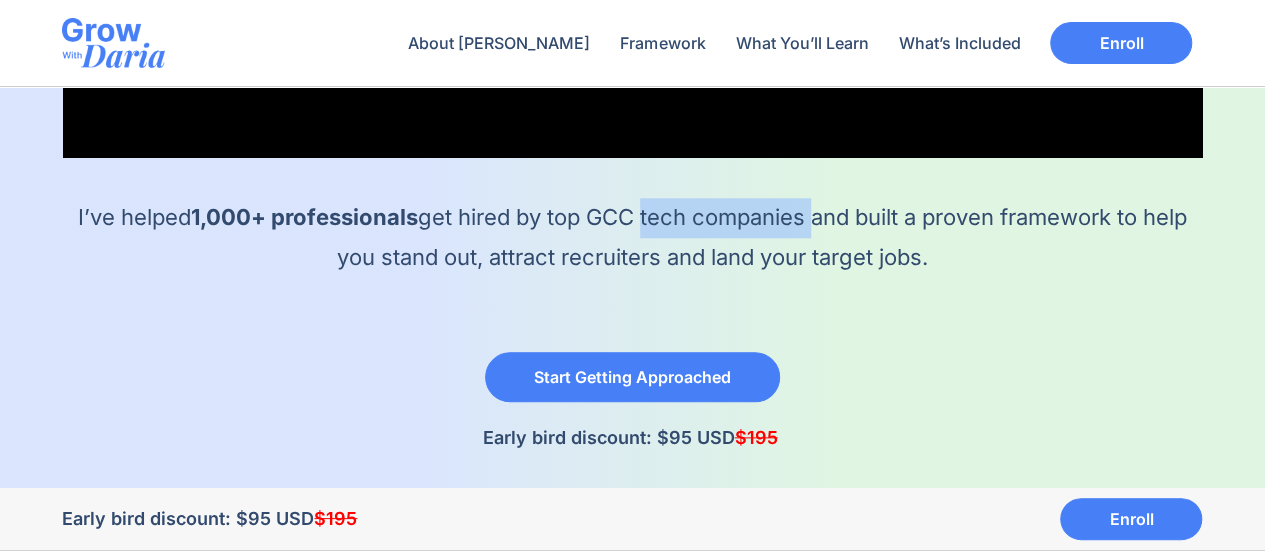 drag, startPoint x: 638, startPoint y: 223, endPoint x: 787, endPoint y: 225, distance: 149.01343 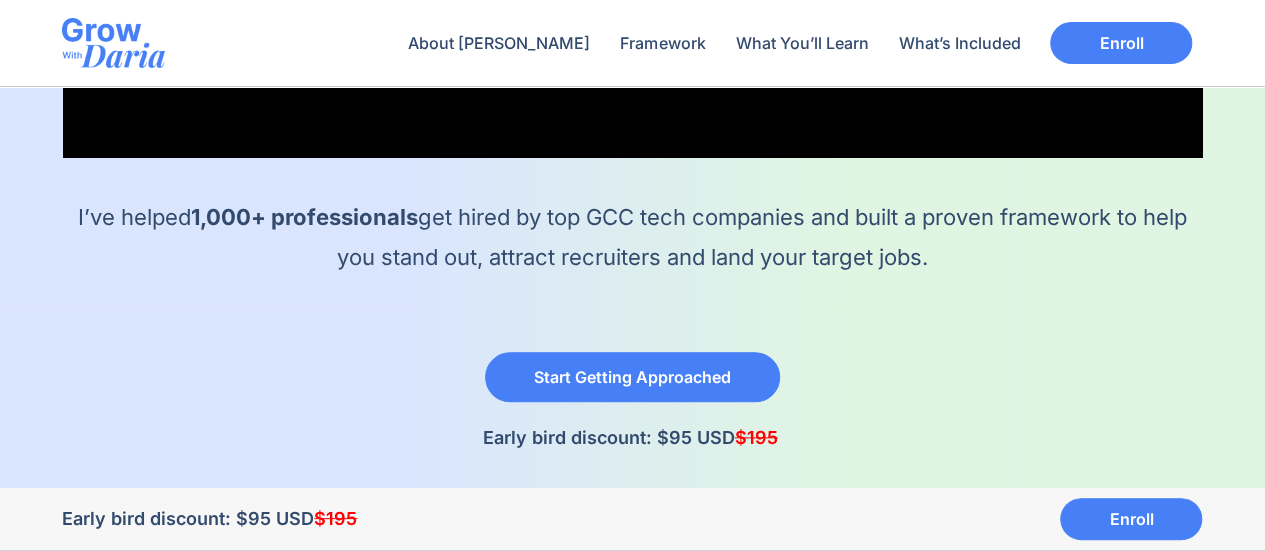 drag, startPoint x: 787, startPoint y: 225, endPoint x: 935, endPoint y: 254, distance: 150.81445 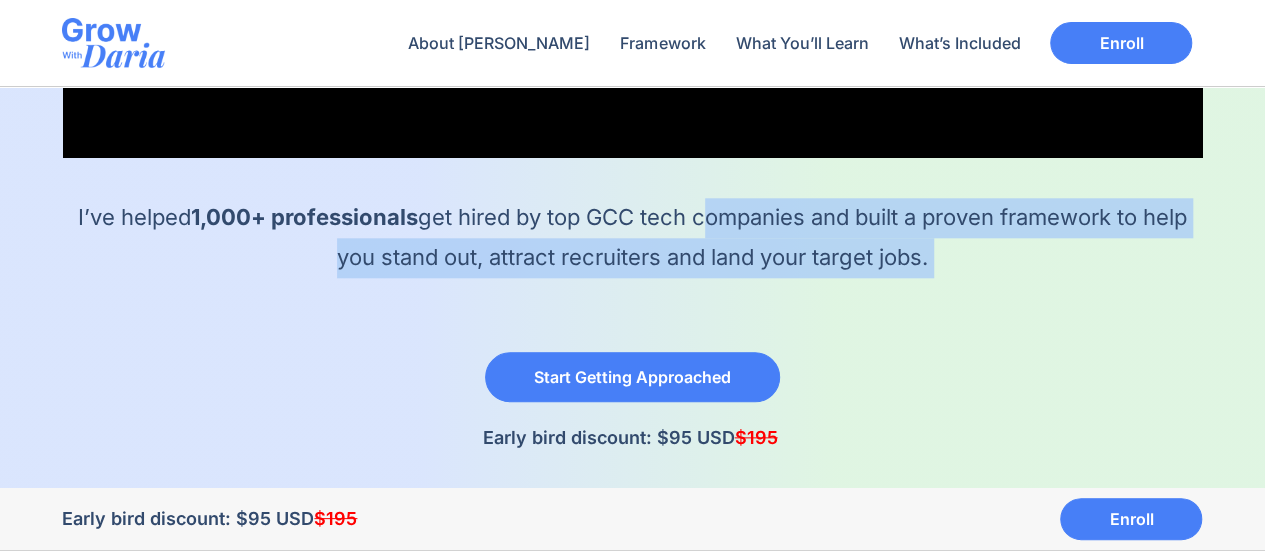 click on "I’ve helped  1,000+ professionals  get hired by top GCC tech companies and built a proven framework to help you stand out, attract recruiters and land your target jobs." at bounding box center [633, 237] 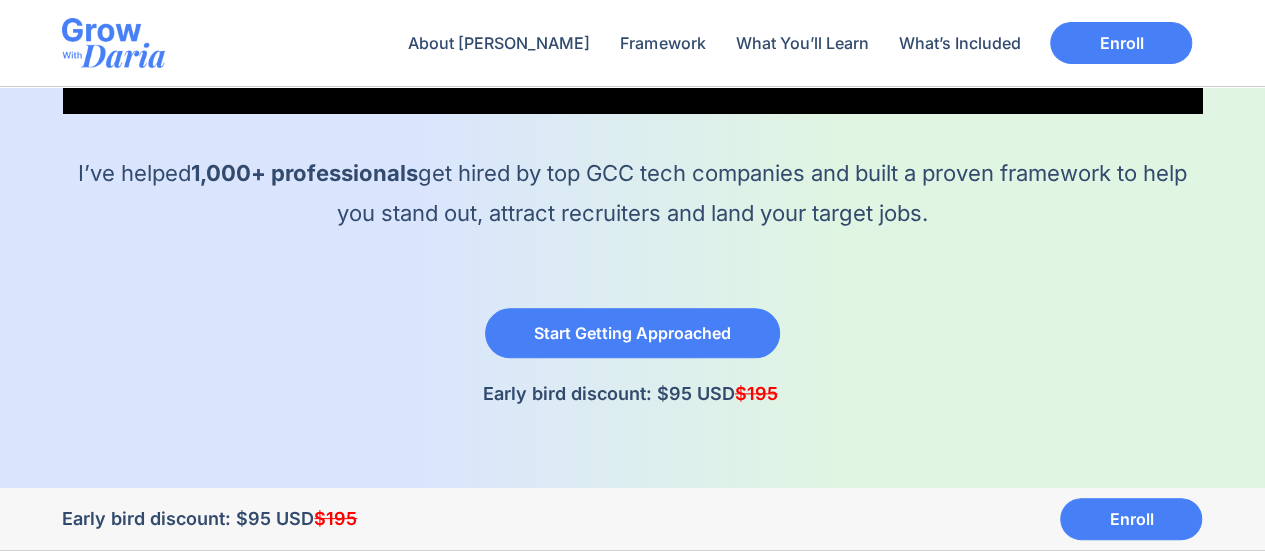scroll, scrollTop: 1010, scrollLeft: 0, axis: vertical 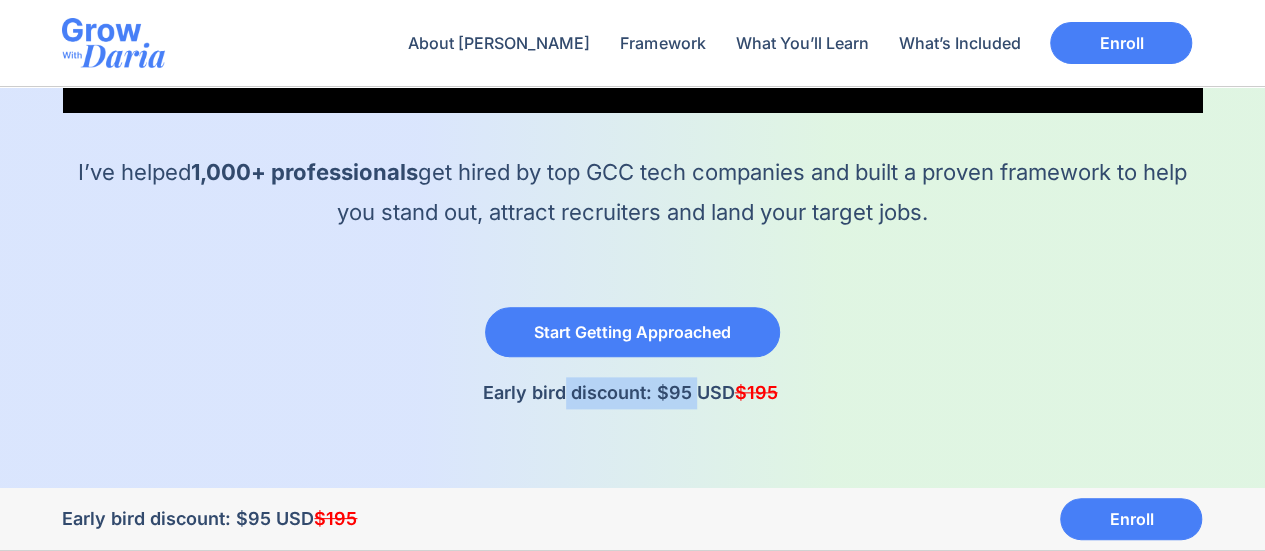 drag, startPoint x: 564, startPoint y: 389, endPoint x: 698, endPoint y: 383, distance: 134.13426 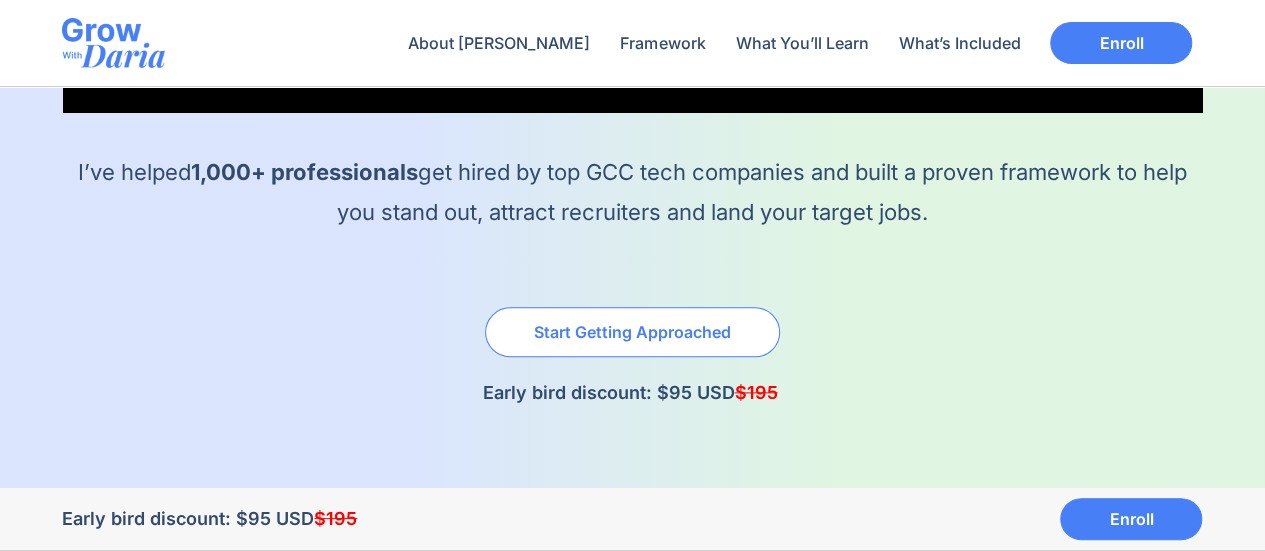 click on "Start Getting Approached" at bounding box center [632, 332] 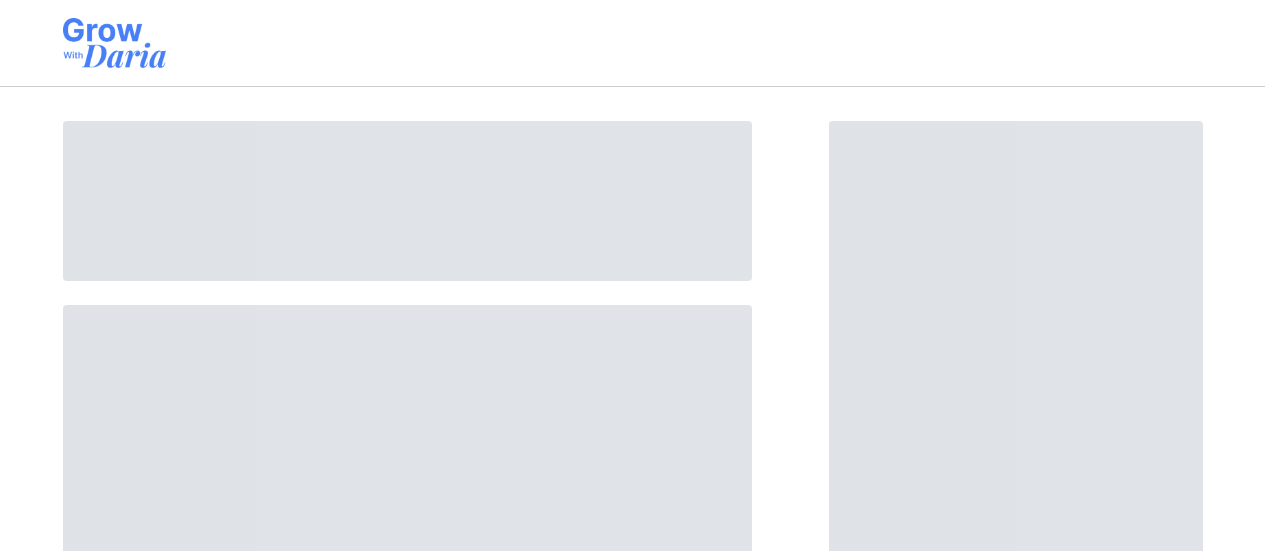 scroll, scrollTop: 0, scrollLeft: 0, axis: both 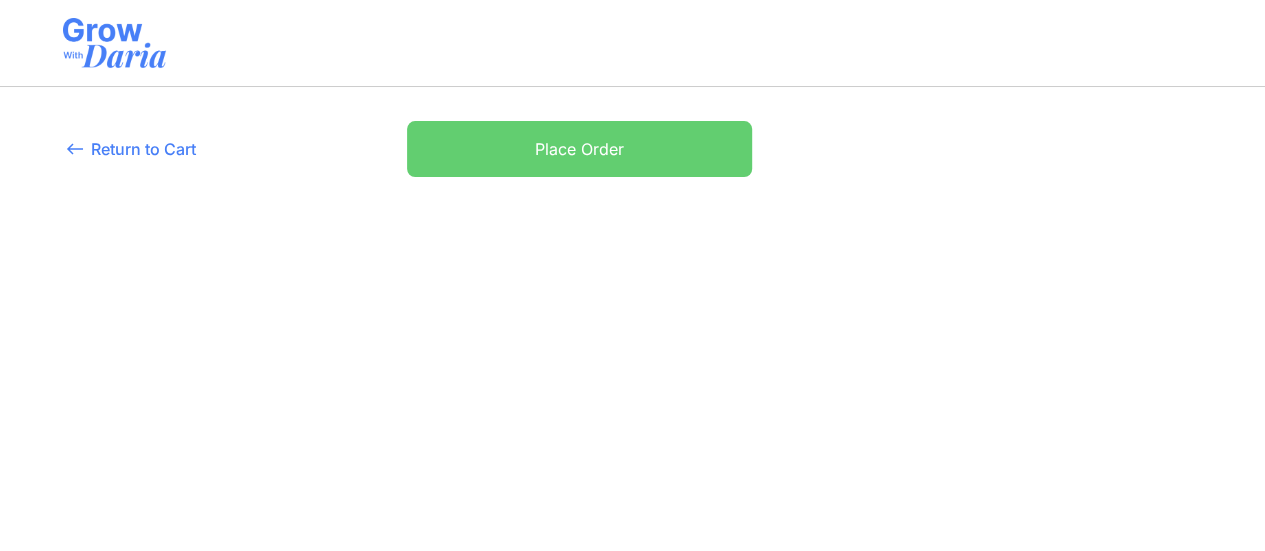 select on "AE" 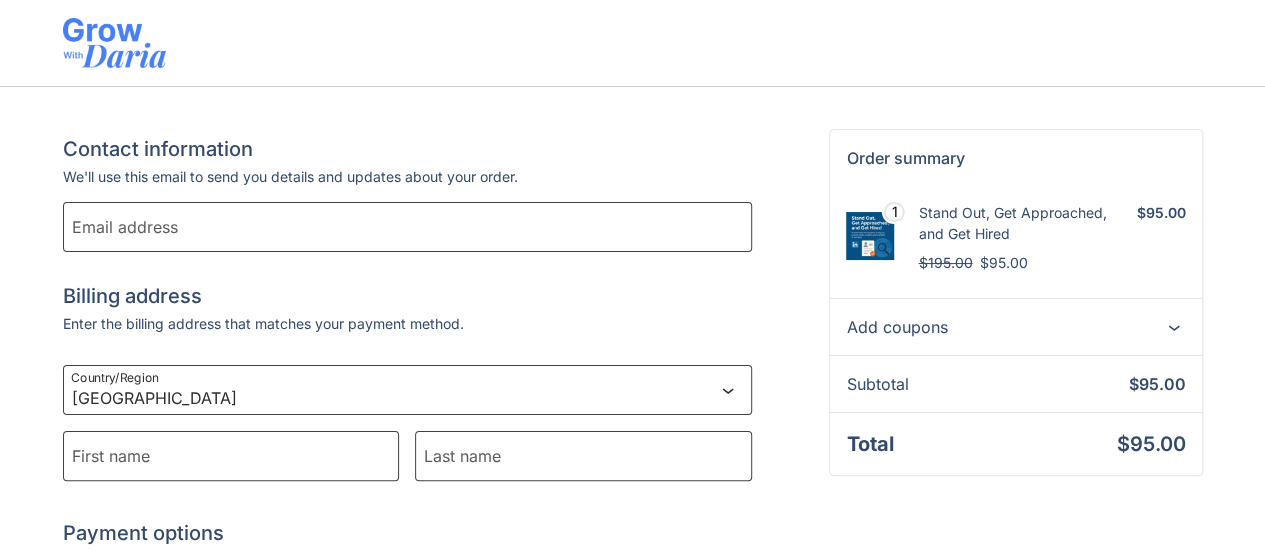 scroll, scrollTop: 17, scrollLeft: 0, axis: vertical 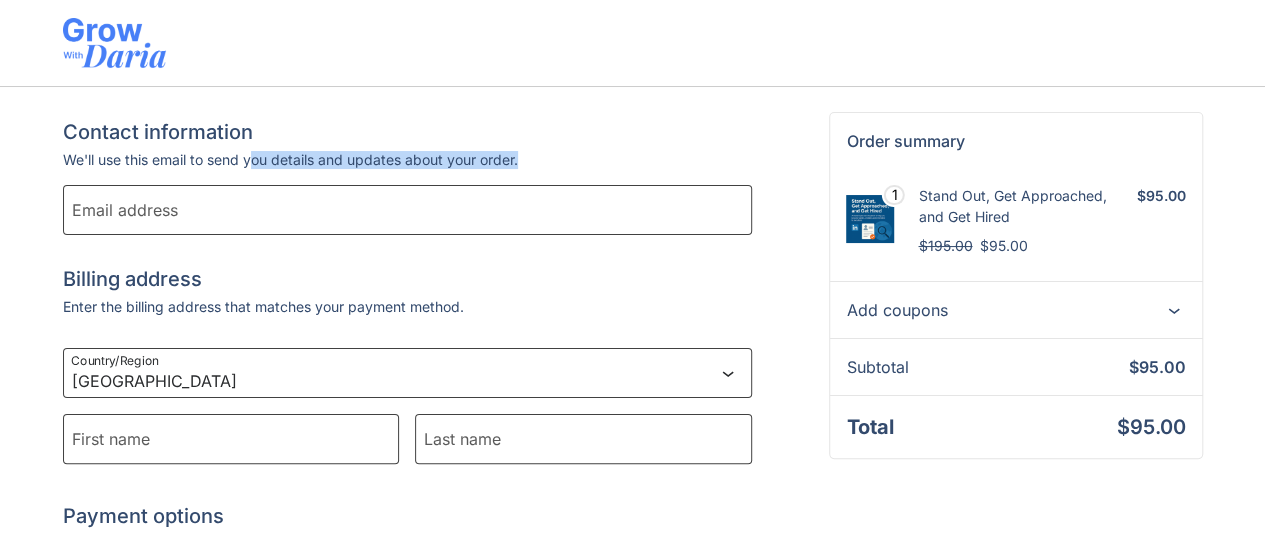 drag, startPoint x: 250, startPoint y: 159, endPoint x: 351, endPoint y: 169, distance: 101.49384 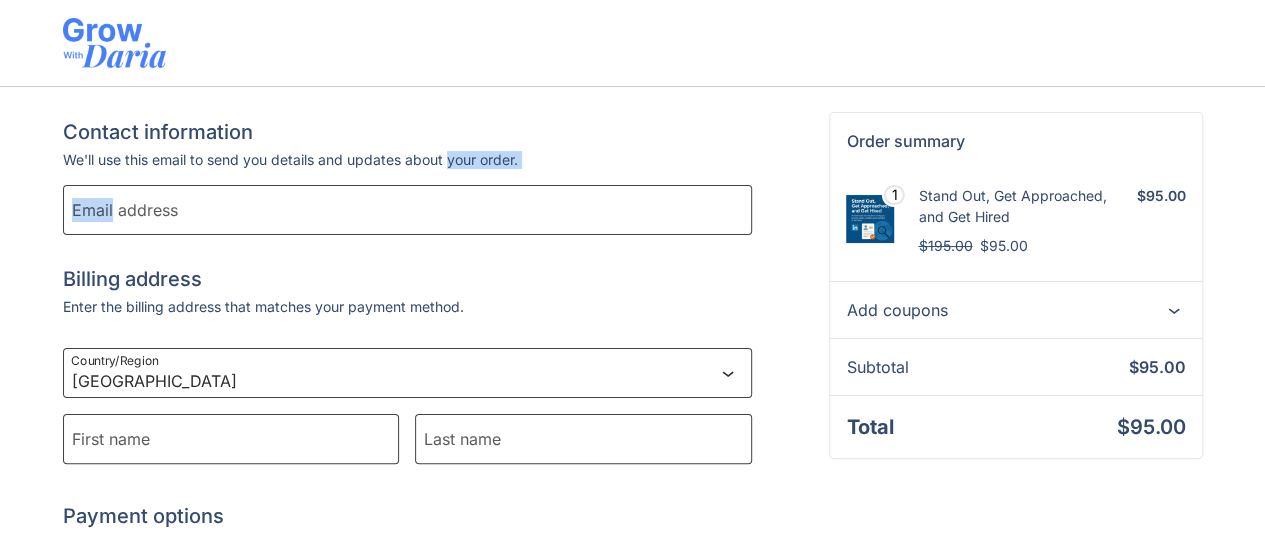 drag, startPoint x: 351, startPoint y: 169, endPoint x: 477, endPoint y: 163, distance: 126.14278 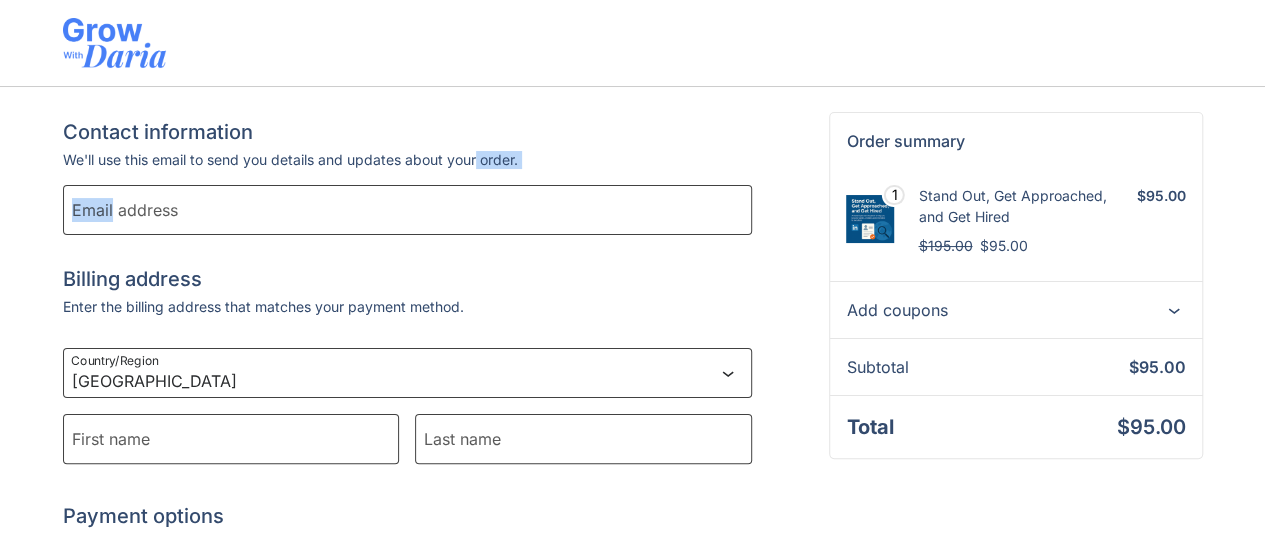 click on "We'll use this email to send you details and updates about your order." at bounding box center (407, 160) 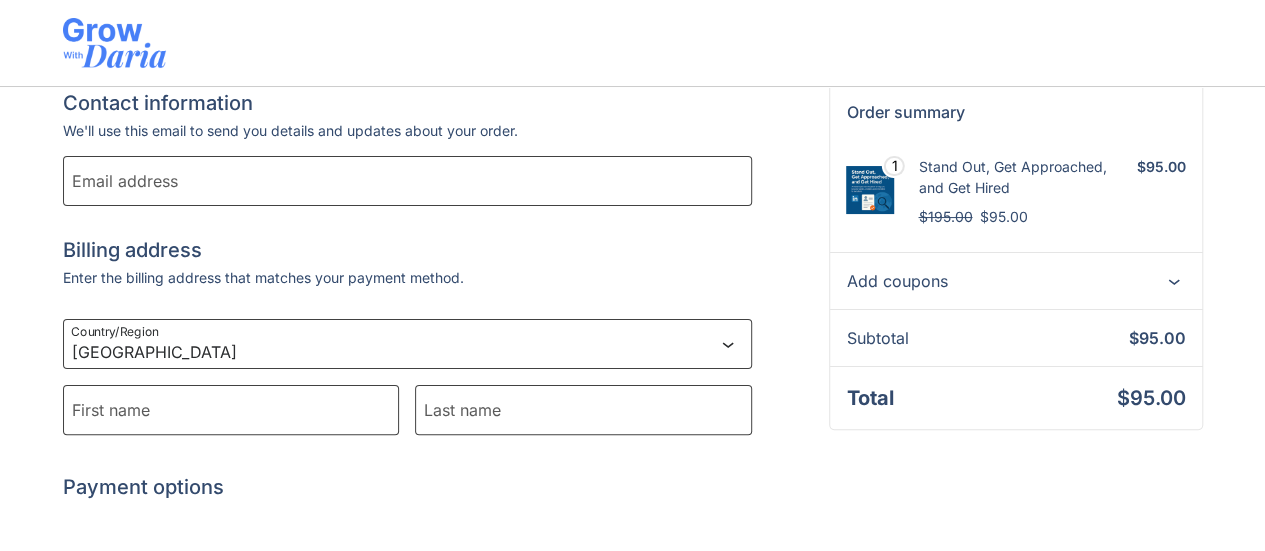 scroll, scrollTop: 47, scrollLeft: 0, axis: vertical 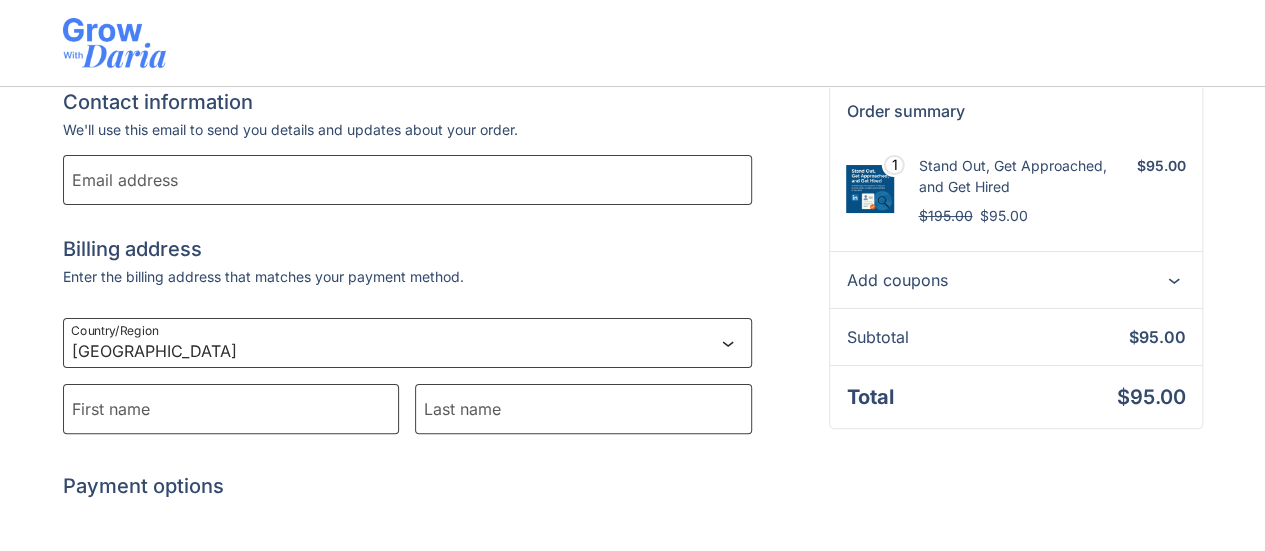 drag, startPoint x: 78, startPoint y: 285, endPoint x: 348, endPoint y: 286, distance: 270.00186 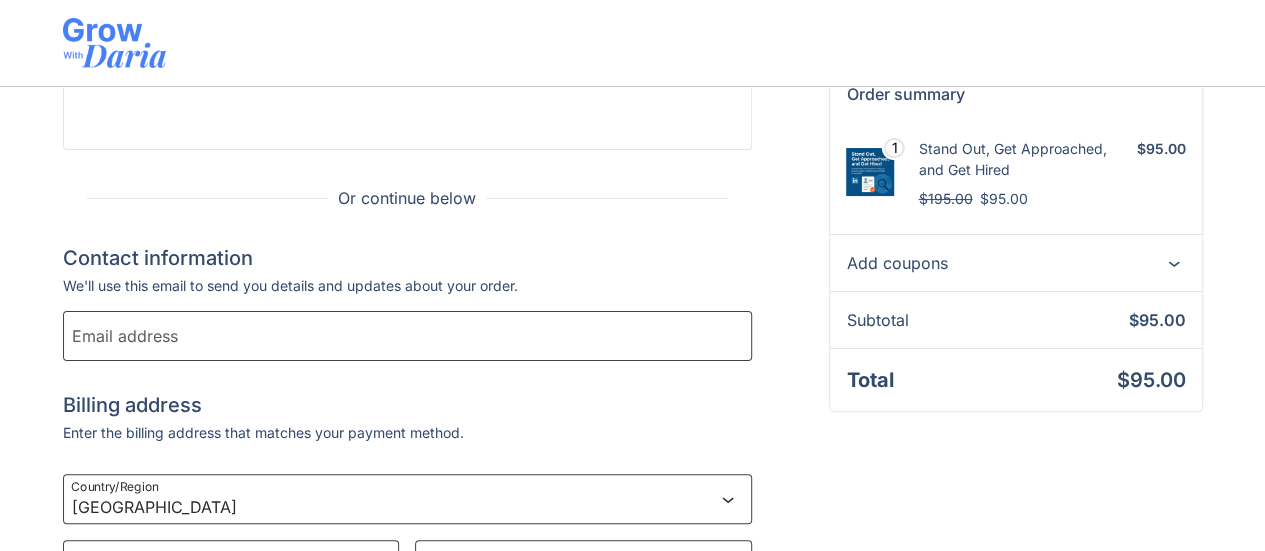 scroll, scrollTop: 0, scrollLeft: 0, axis: both 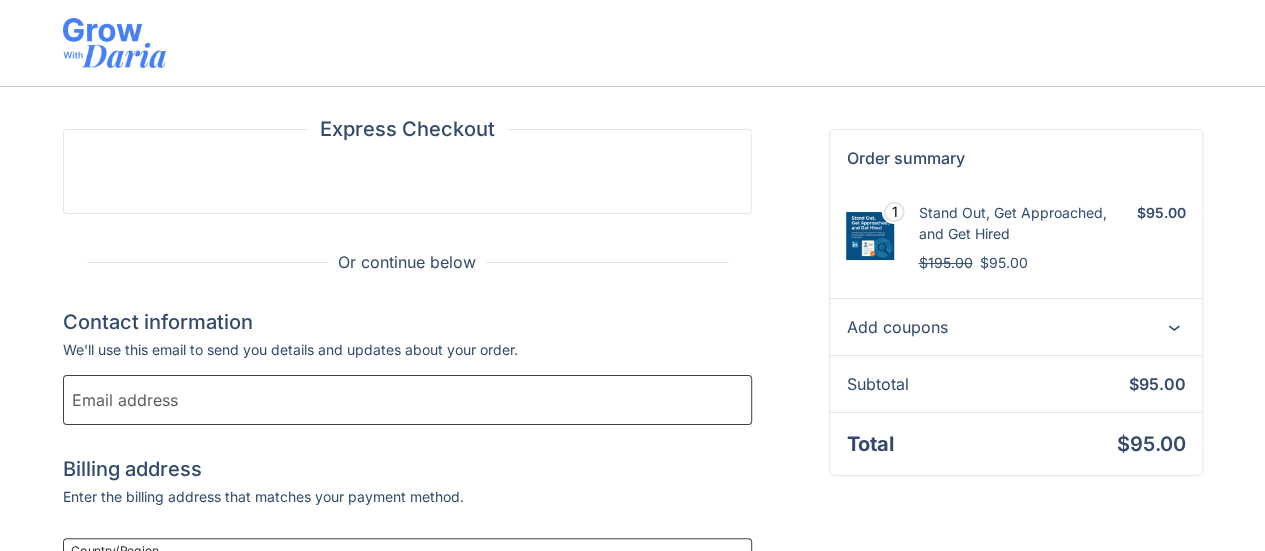 click at bounding box center (114, 43) 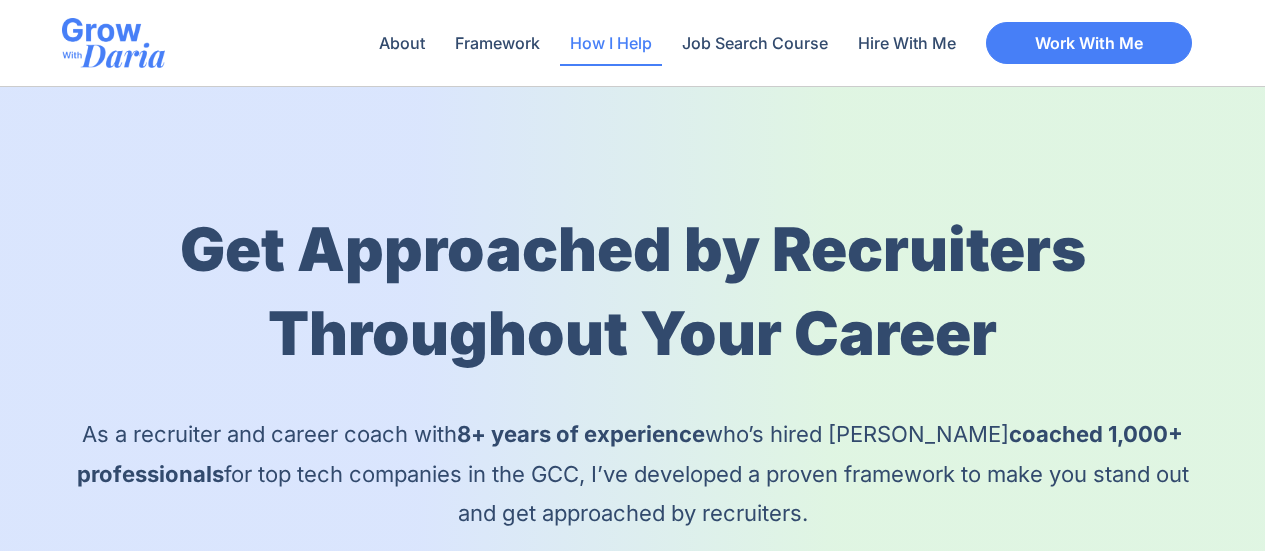 scroll, scrollTop: 0, scrollLeft: 0, axis: both 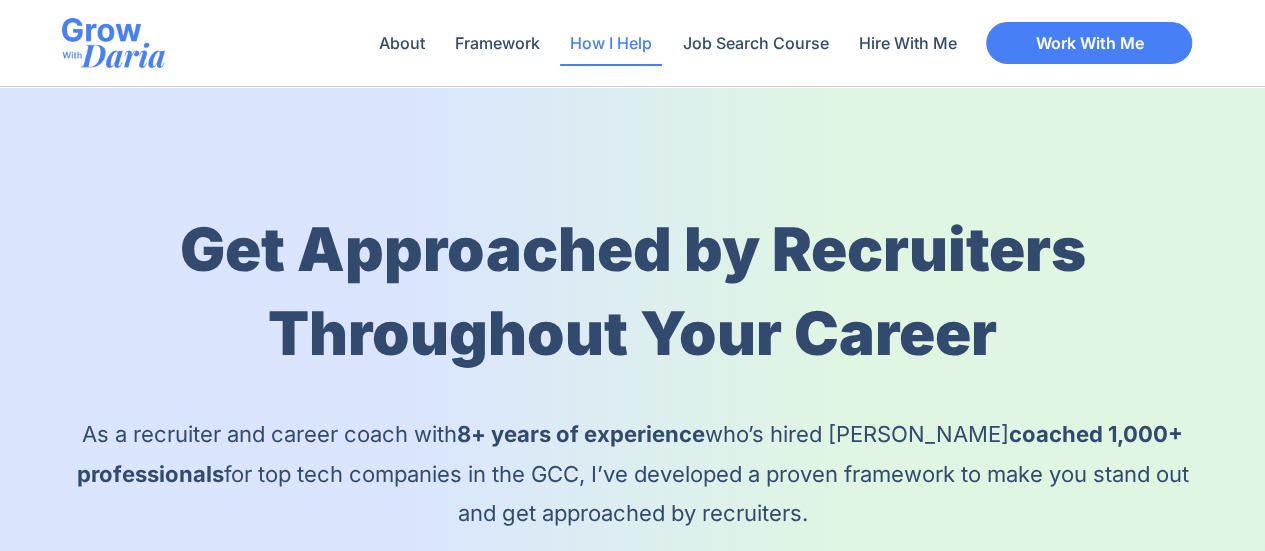 click on "How I Help" 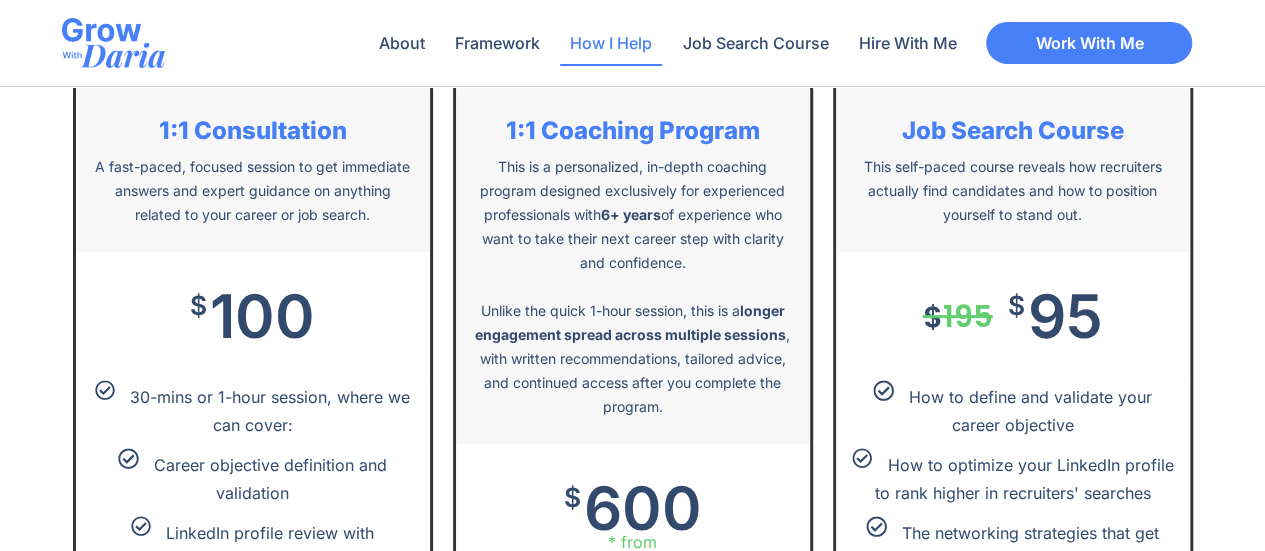 scroll, scrollTop: 3945, scrollLeft: 0, axis: vertical 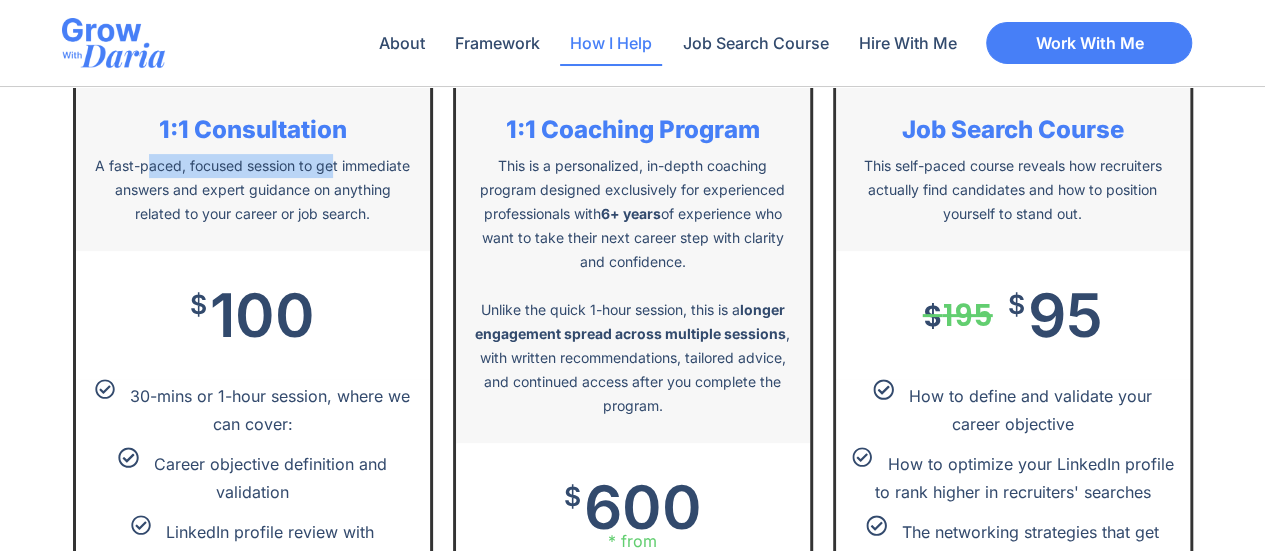 drag, startPoint x: 94, startPoint y: 165, endPoint x: 282, endPoint y: 166, distance: 188.00266 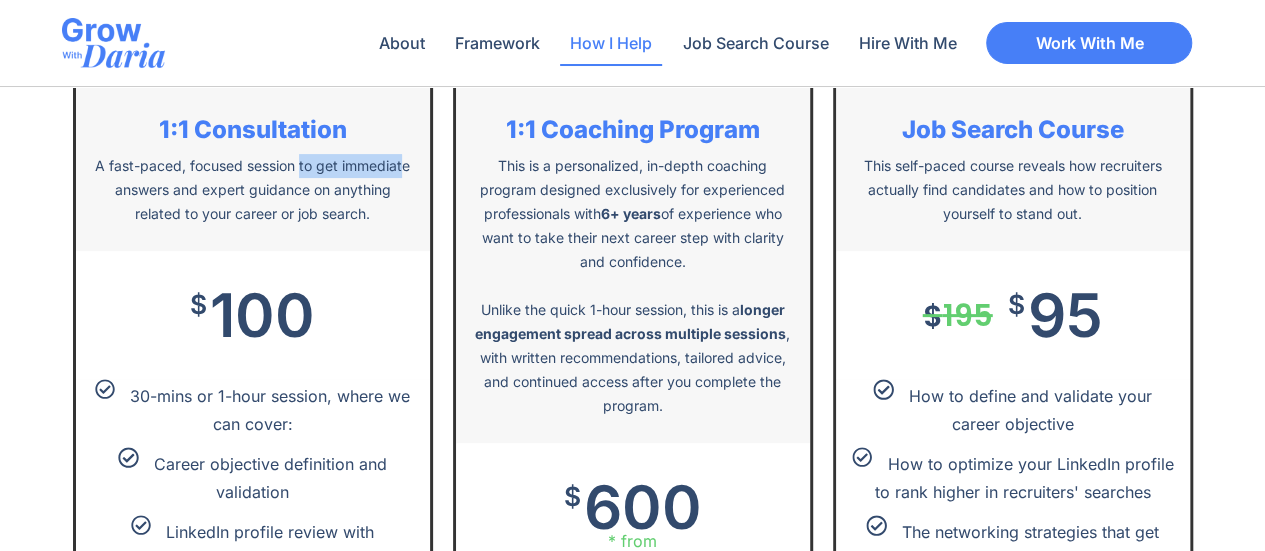 drag, startPoint x: 282, startPoint y: 166, endPoint x: 342, endPoint y: 171, distance: 60.207973 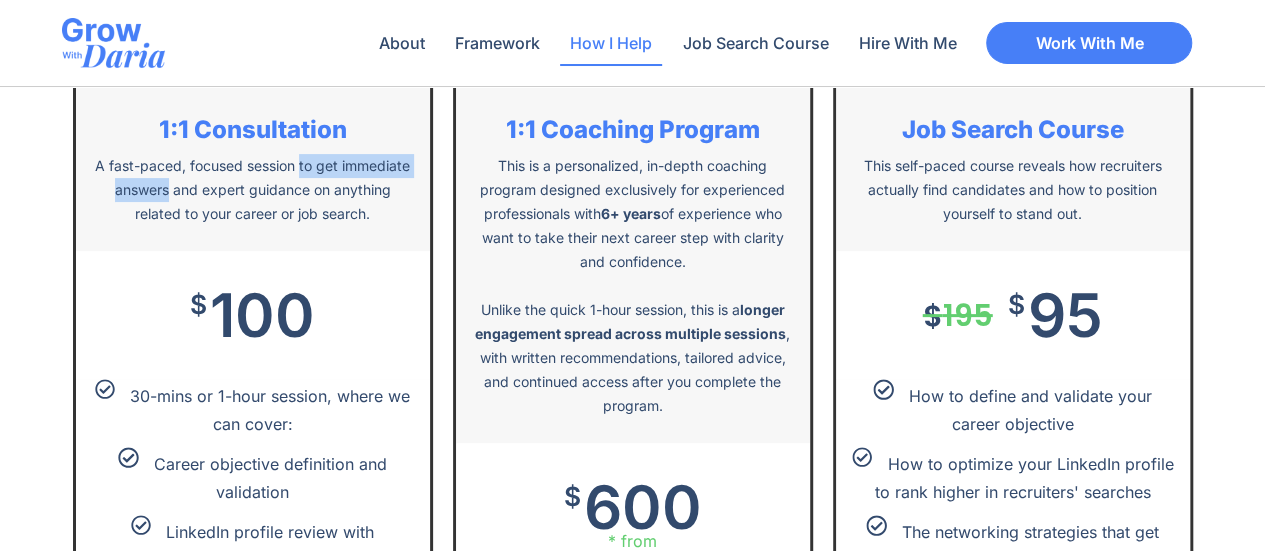 click on "1:1 Consultation
A fast-paced, focused session to get immediate answers and expert guidance on anything related to your career or job search." at bounding box center [253, 166] 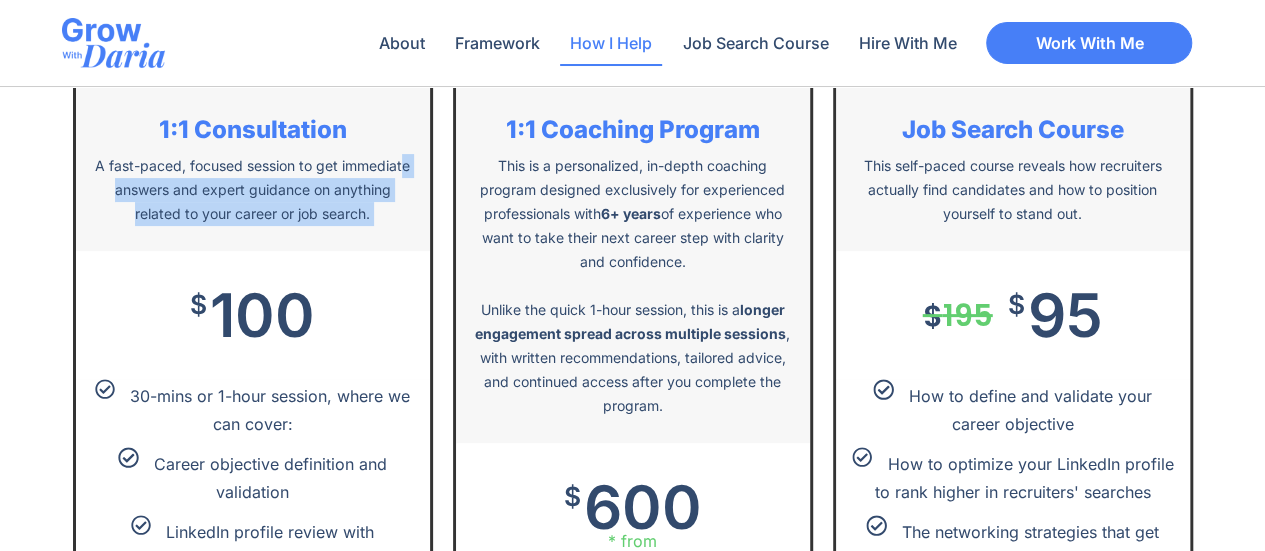 drag, startPoint x: 342, startPoint y: 171, endPoint x: 380, endPoint y: 203, distance: 49.67897 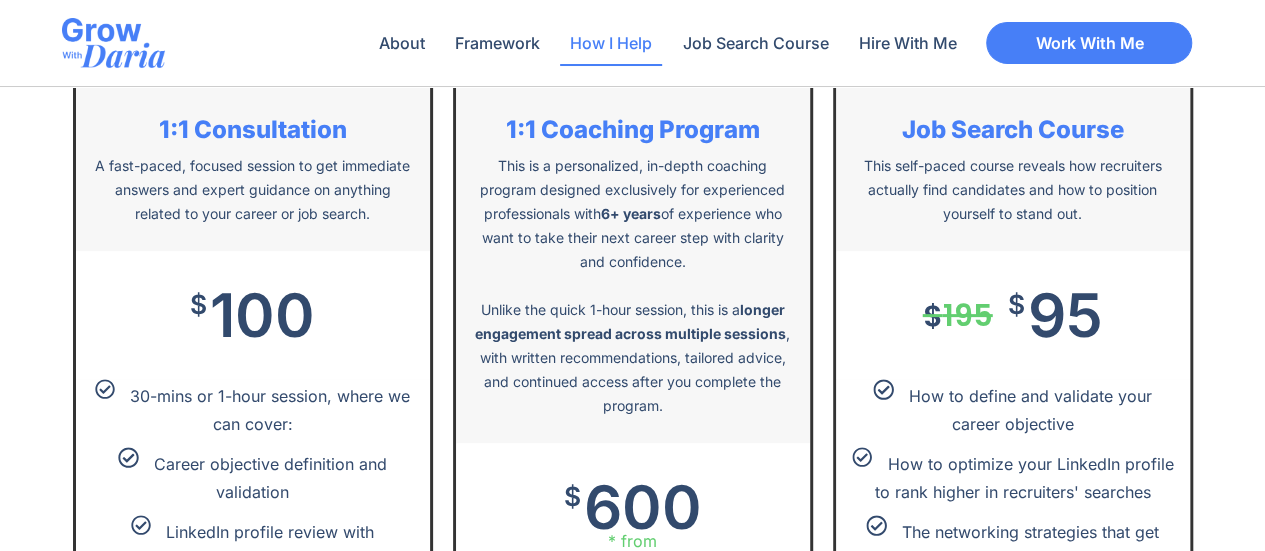scroll, scrollTop: 3973, scrollLeft: 0, axis: vertical 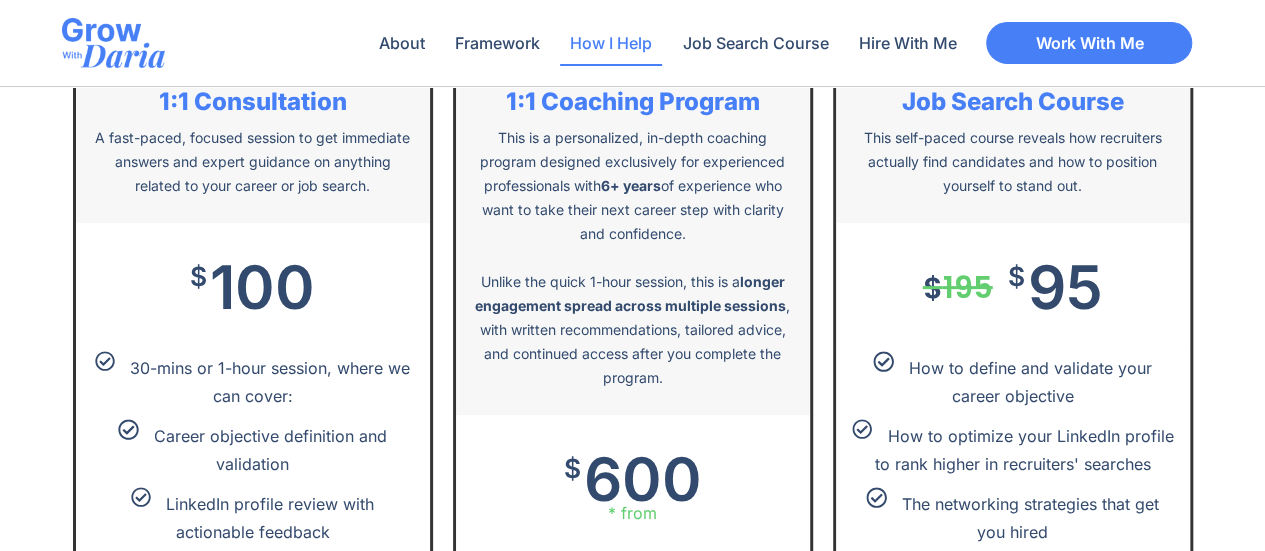 drag, startPoint x: 122, startPoint y: 183, endPoint x: 342, endPoint y: 183, distance: 220 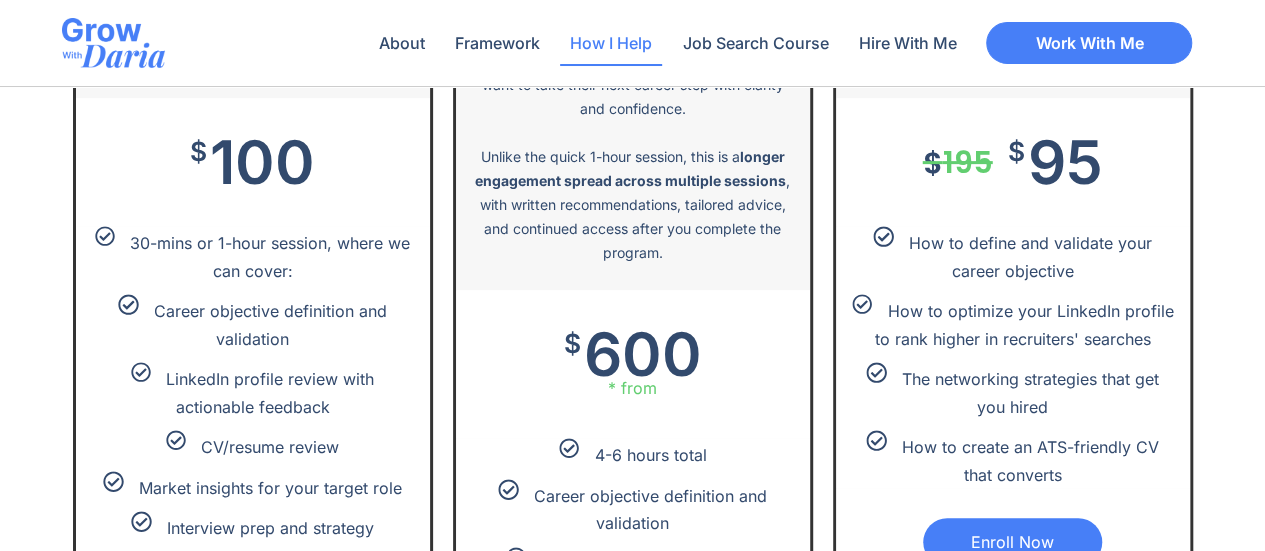 scroll, scrollTop: 4100, scrollLeft: 0, axis: vertical 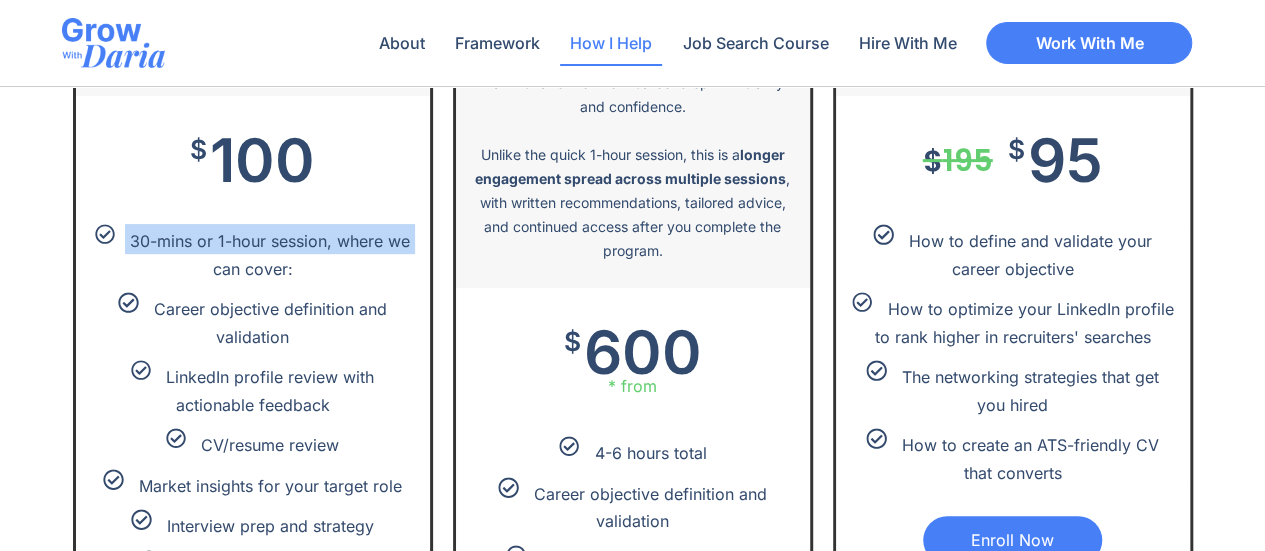 drag, startPoint x: 126, startPoint y: 241, endPoint x: 328, endPoint y: 239, distance: 202.0099 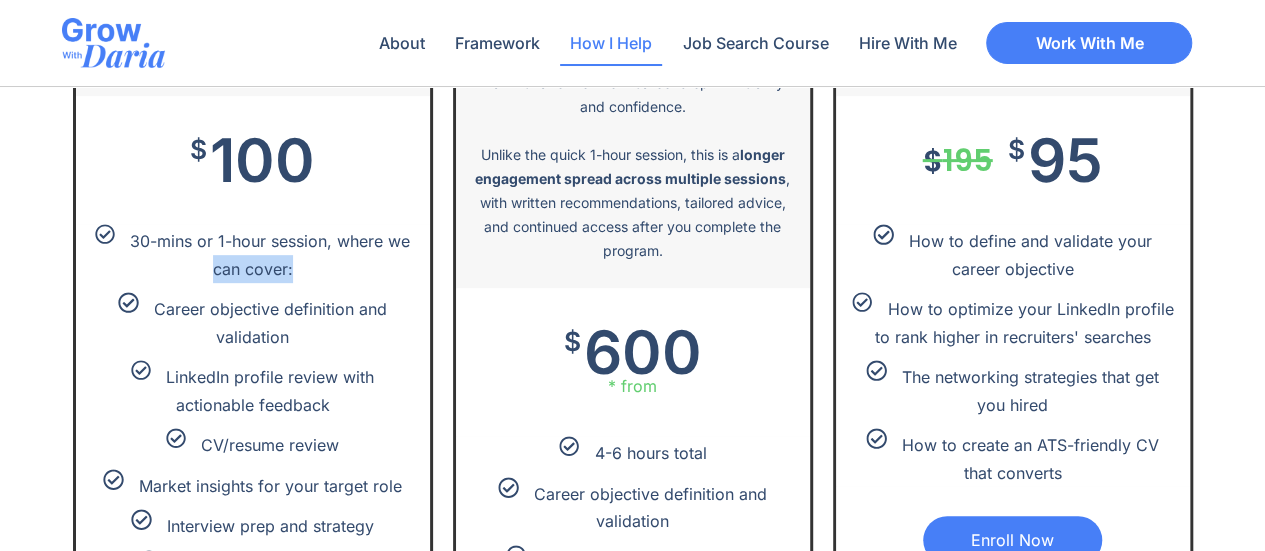 drag, startPoint x: 328, startPoint y: 239, endPoint x: 400, endPoint y: 242, distance: 72.06247 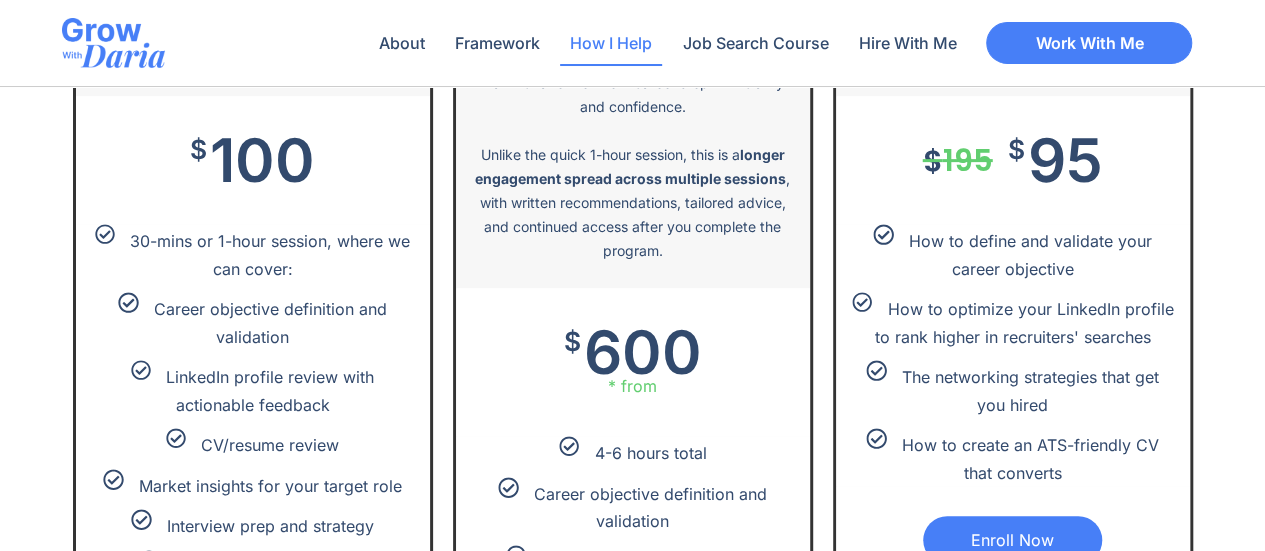 drag, startPoint x: 223, startPoint y: 257, endPoint x: 310, endPoint y: 267, distance: 87.57283 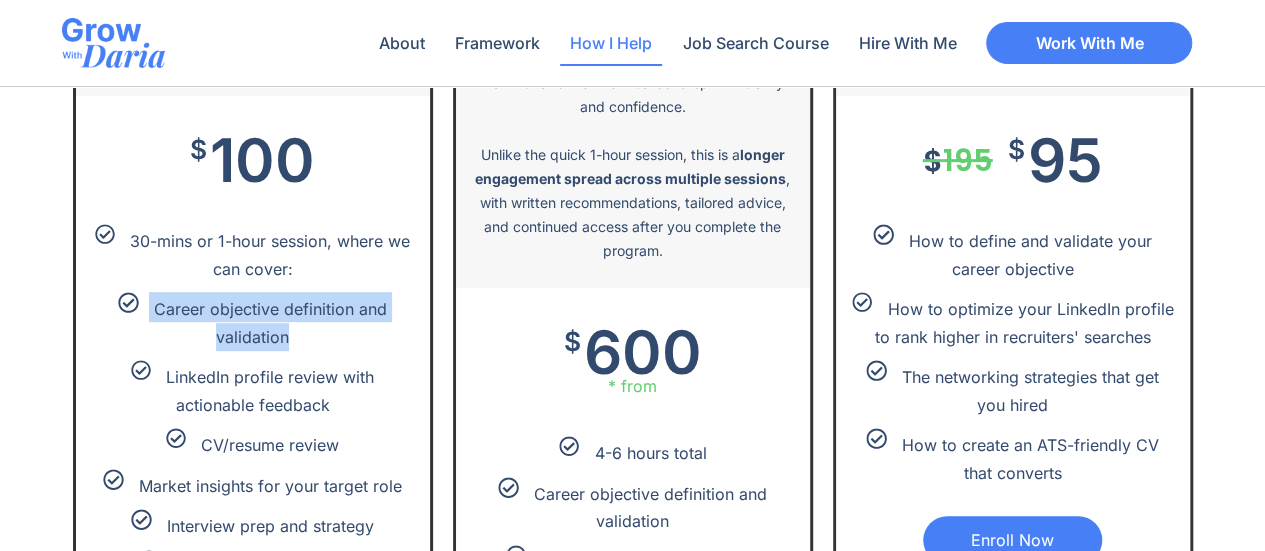 drag, startPoint x: 139, startPoint y: 309, endPoint x: 389, endPoint y: 295, distance: 250.3917 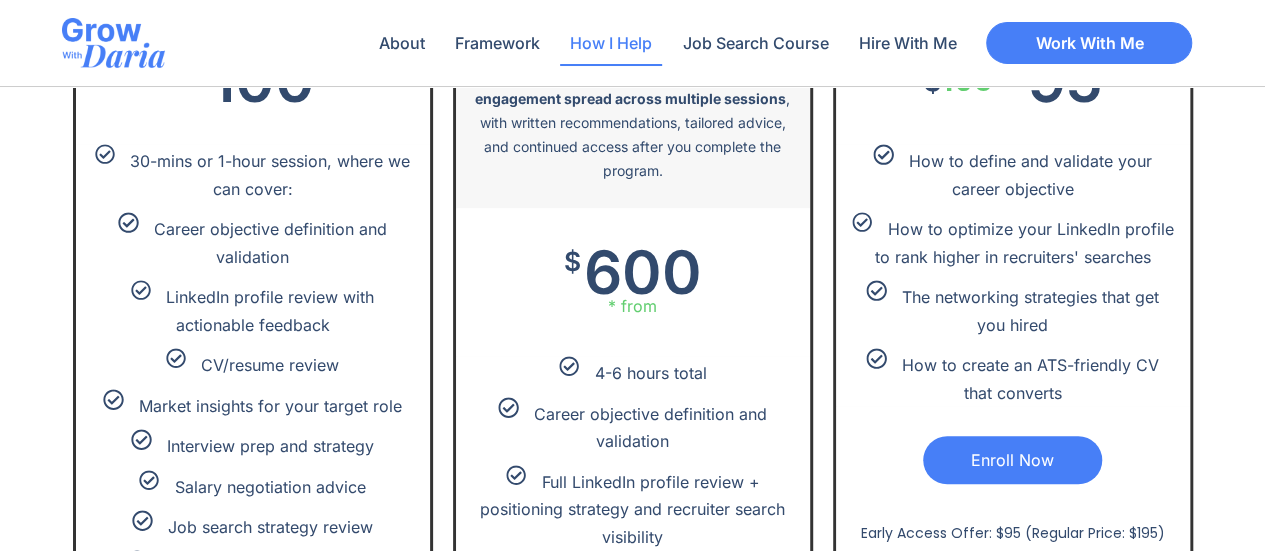 scroll, scrollTop: 4186, scrollLeft: 0, axis: vertical 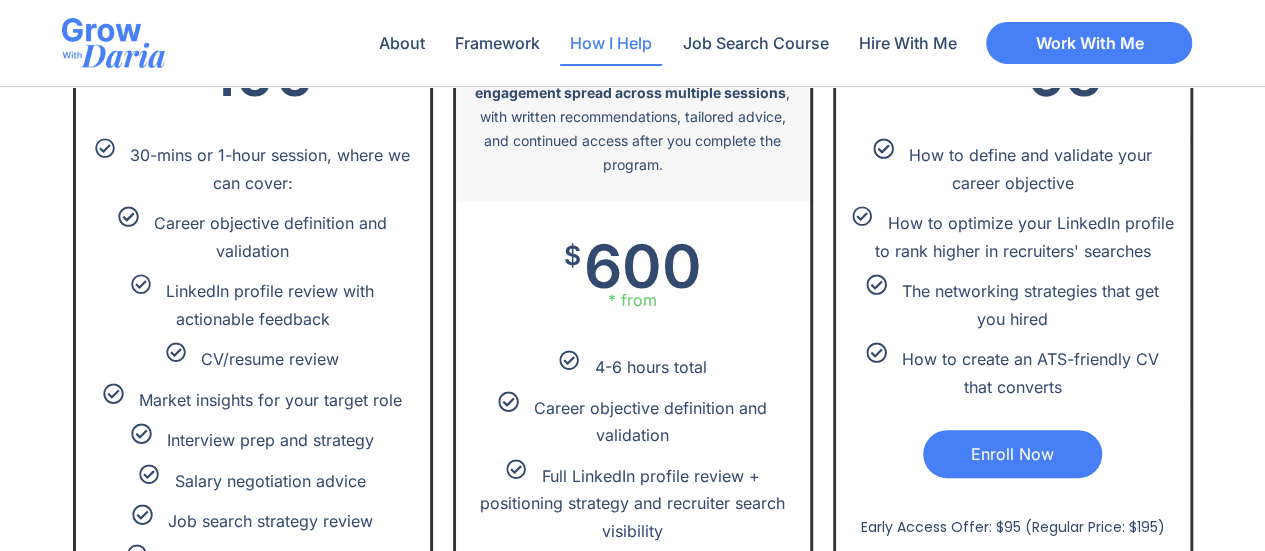 drag, startPoint x: 121, startPoint y: 280, endPoint x: 344, endPoint y: 313, distance: 225.42848 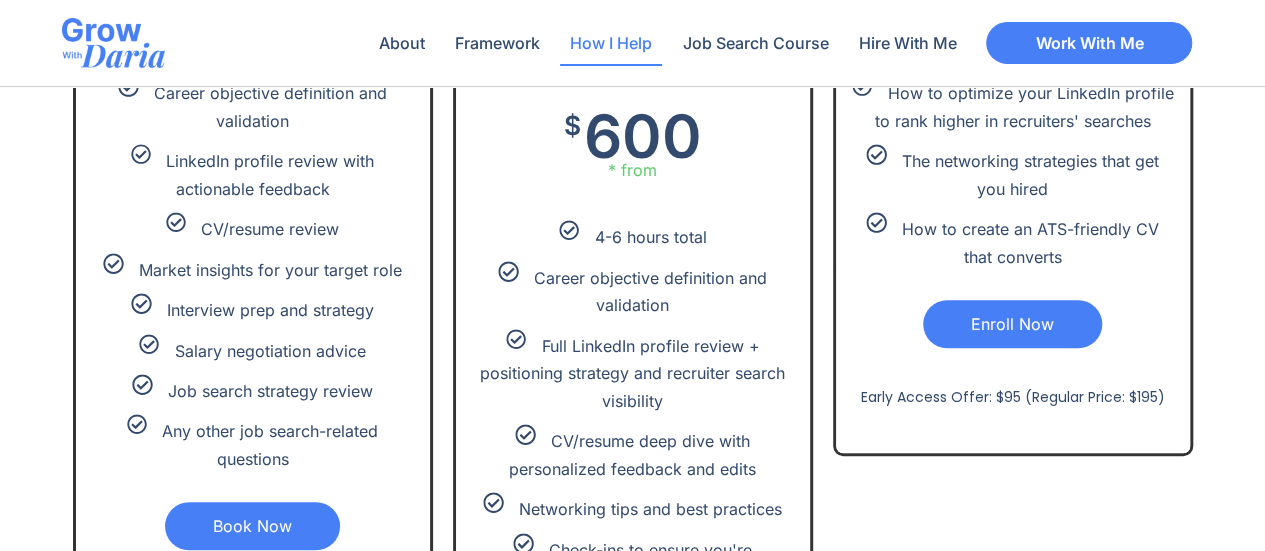 scroll, scrollTop: 4317, scrollLeft: 0, axis: vertical 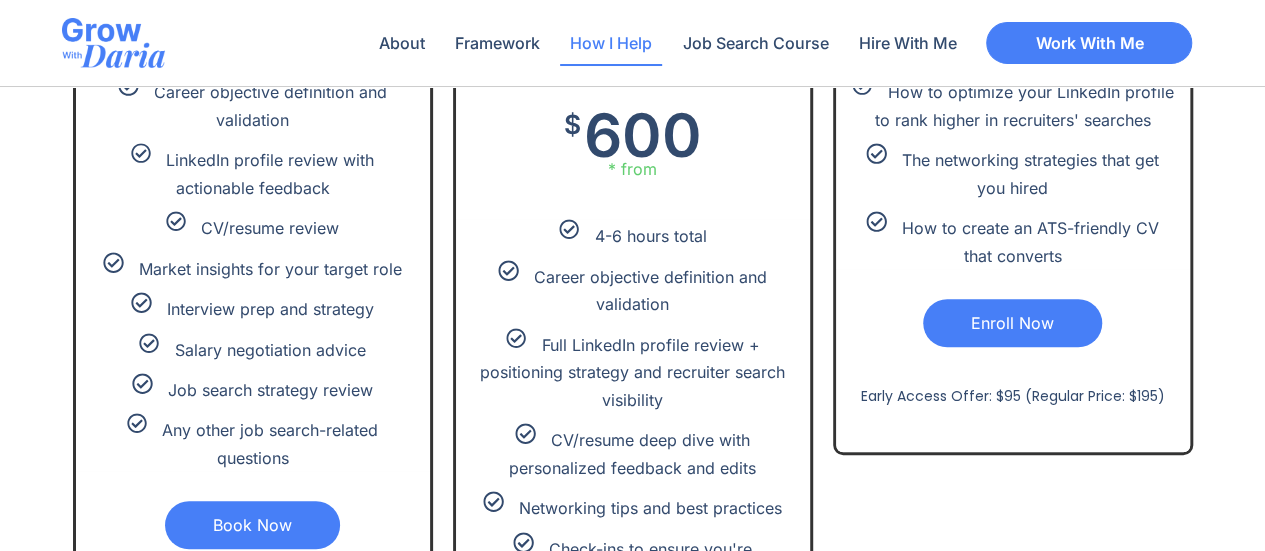 drag, startPoint x: 201, startPoint y: 221, endPoint x: 348, endPoint y: 239, distance: 148.09795 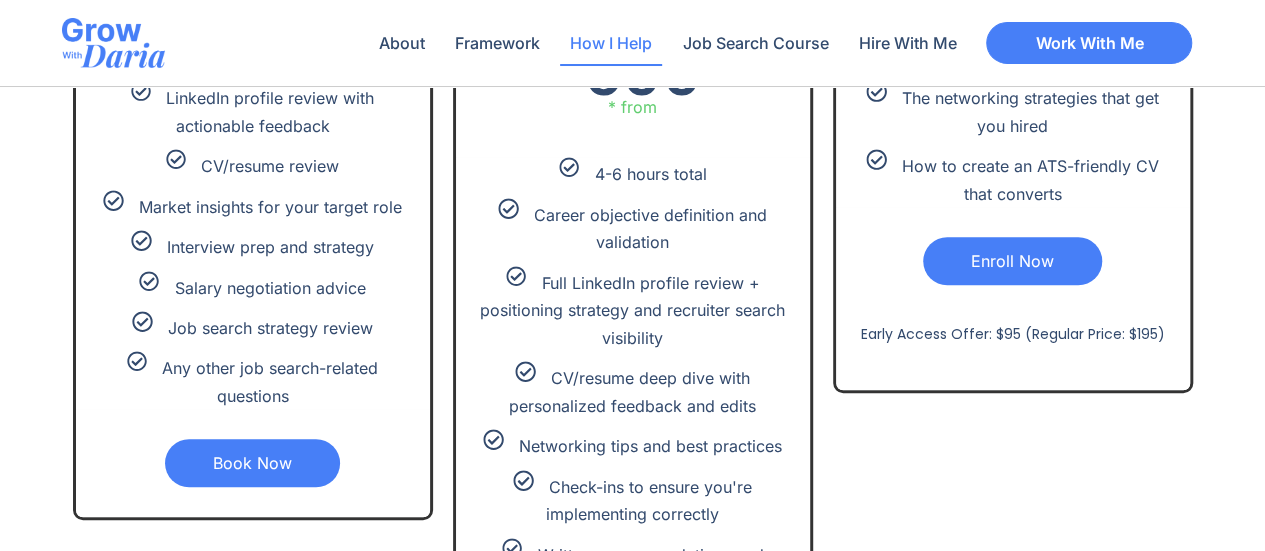 drag, startPoint x: 127, startPoint y: 203, endPoint x: 397, endPoint y: 227, distance: 271.06458 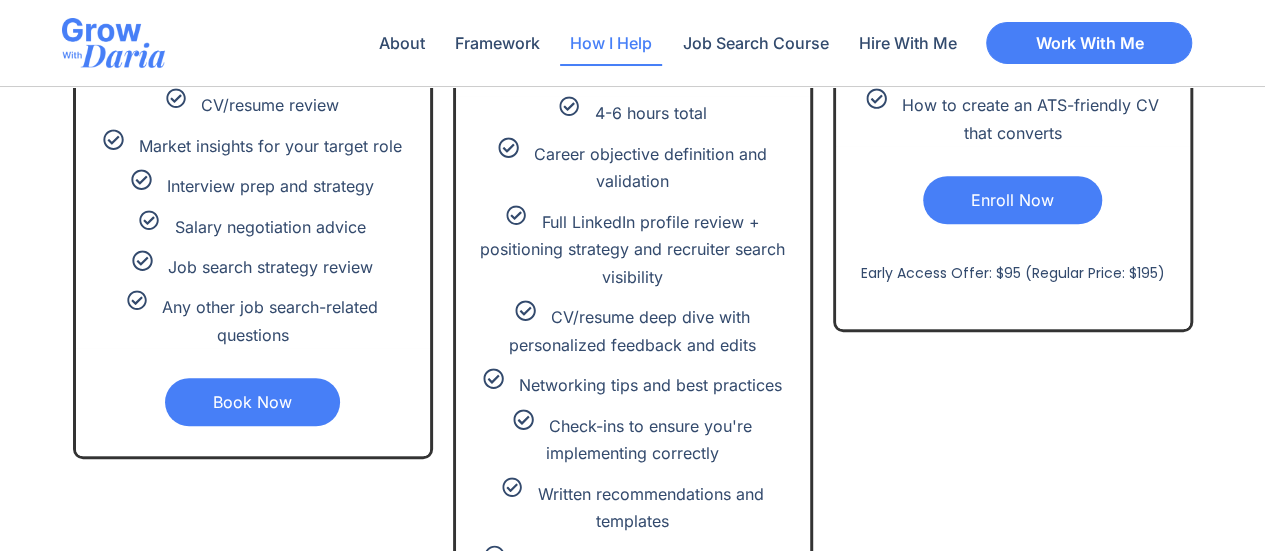 scroll, scrollTop: 4441, scrollLeft: 0, axis: vertical 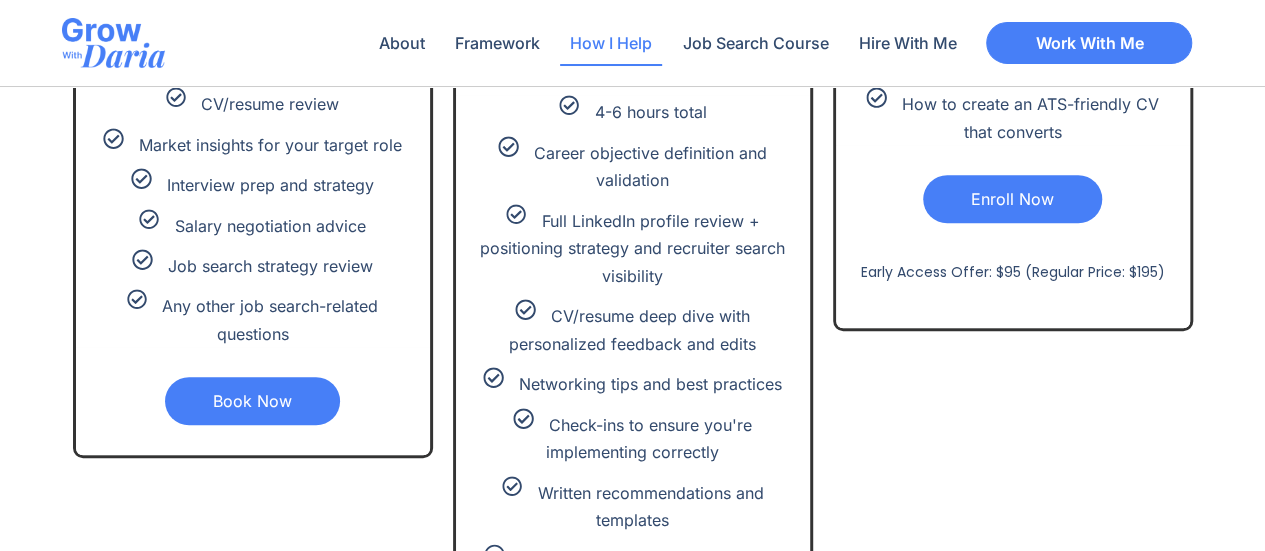 drag, startPoint x: 138, startPoint y: 187, endPoint x: 368, endPoint y: 191, distance: 230.03477 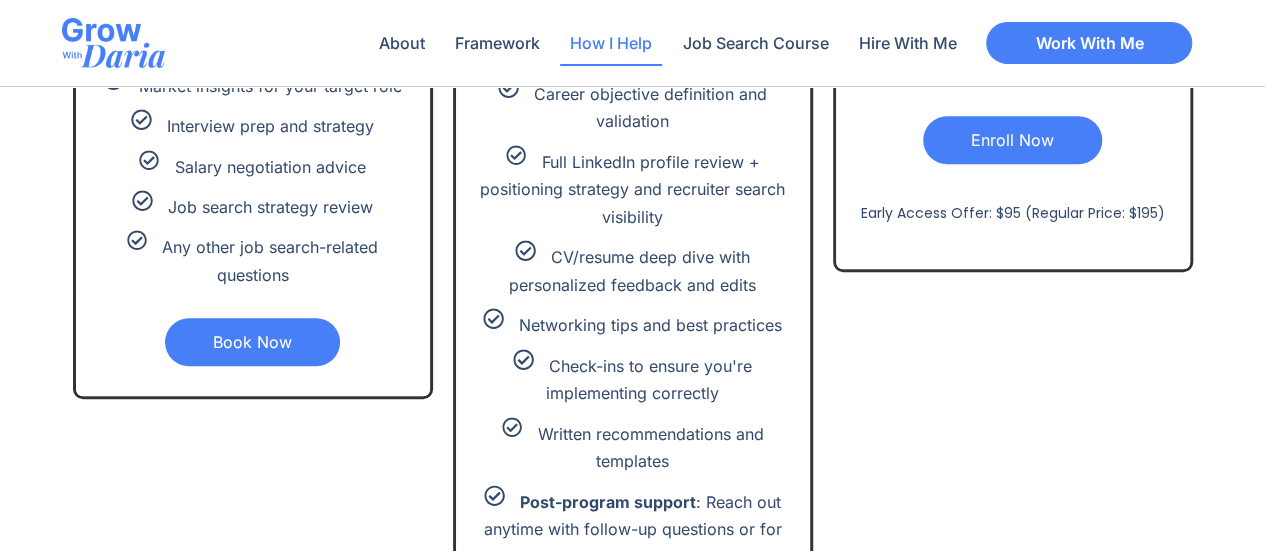 scroll, scrollTop: 4503, scrollLeft: 0, axis: vertical 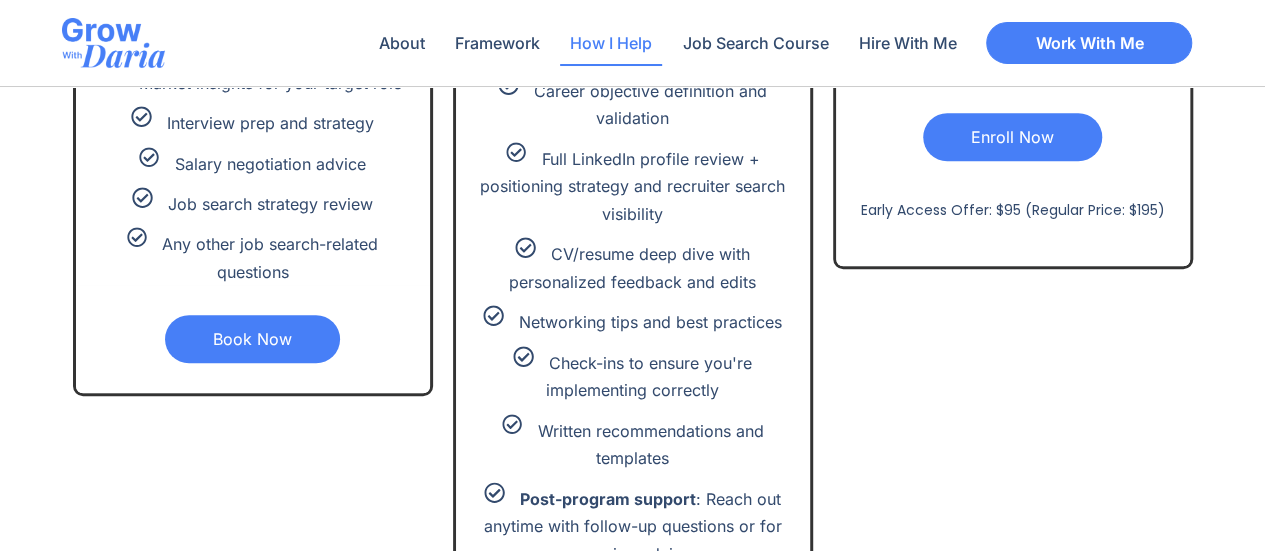 drag, startPoint x: 166, startPoint y: 169, endPoint x: 384, endPoint y: 185, distance: 218.58636 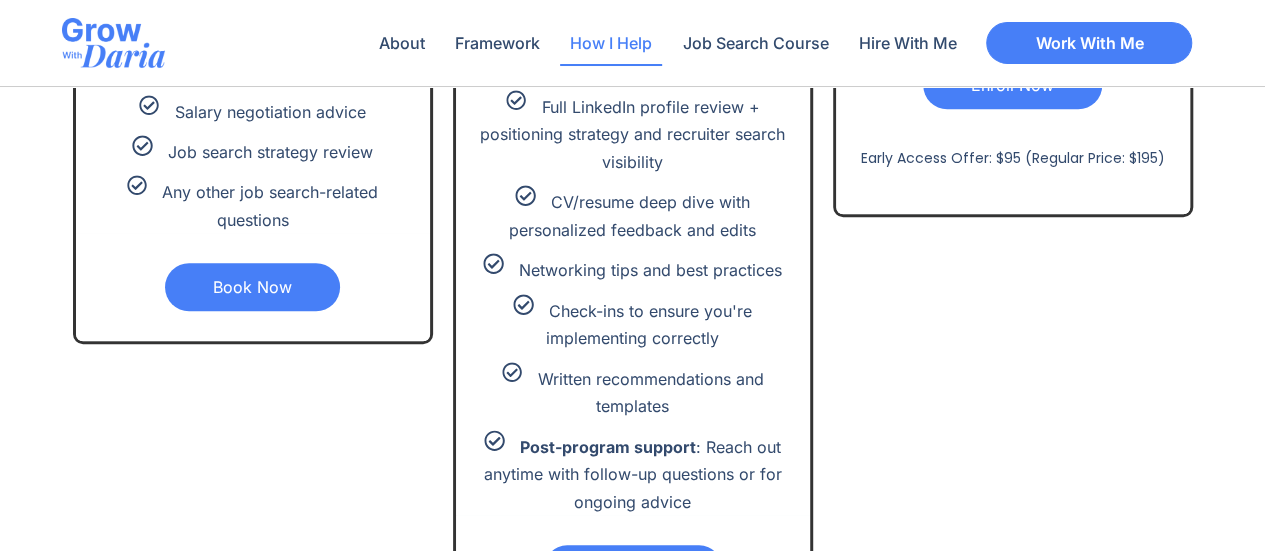 scroll, scrollTop: 4560, scrollLeft: 0, axis: vertical 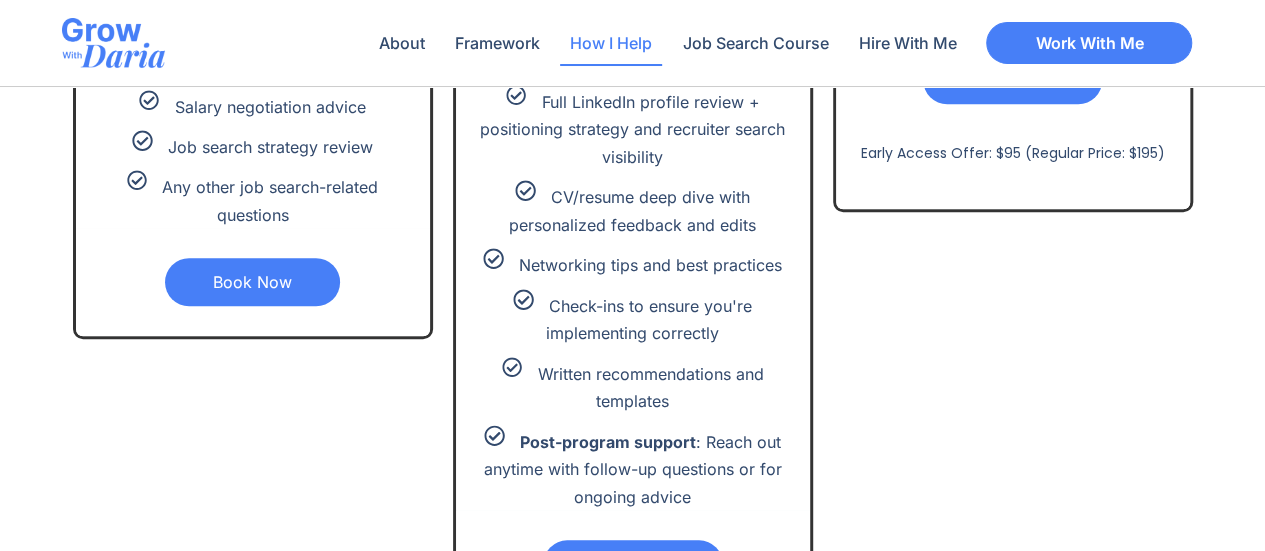 drag, startPoint x: 158, startPoint y: 185, endPoint x: 316, endPoint y: 214, distance: 160.63934 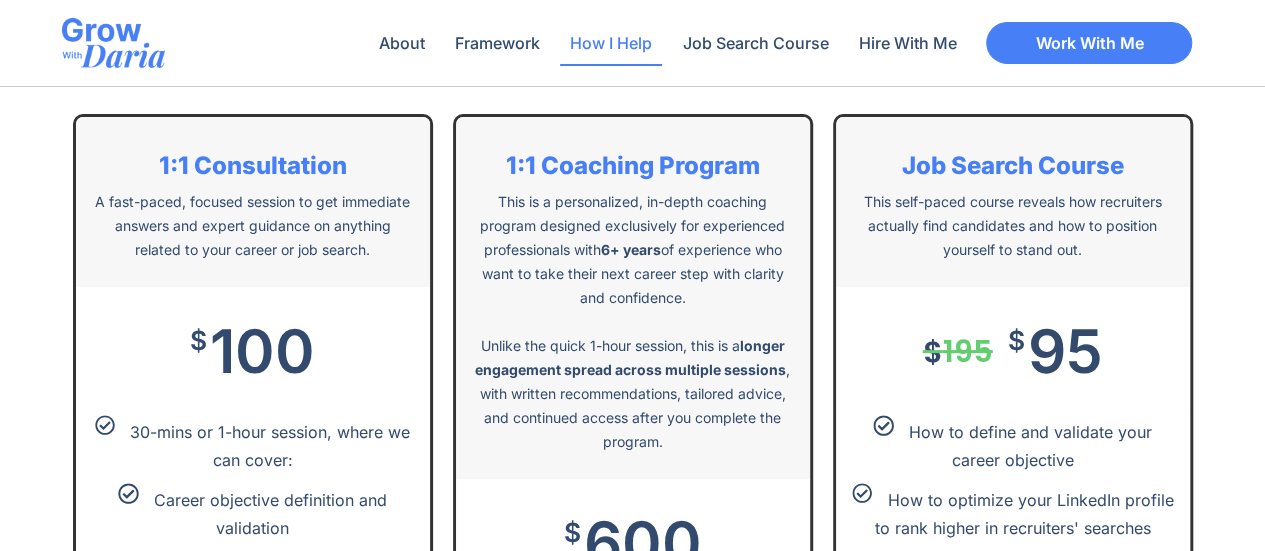 scroll, scrollTop: 3910, scrollLeft: 0, axis: vertical 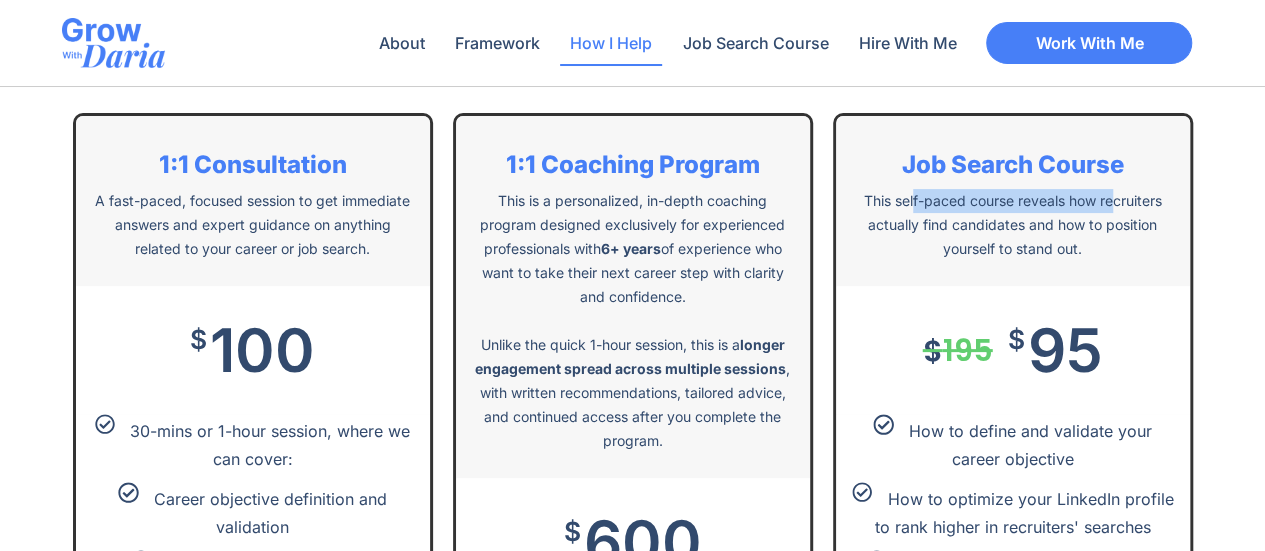 drag, startPoint x: 858, startPoint y: 192, endPoint x: 1059, endPoint y: 204, distance: 201.3579 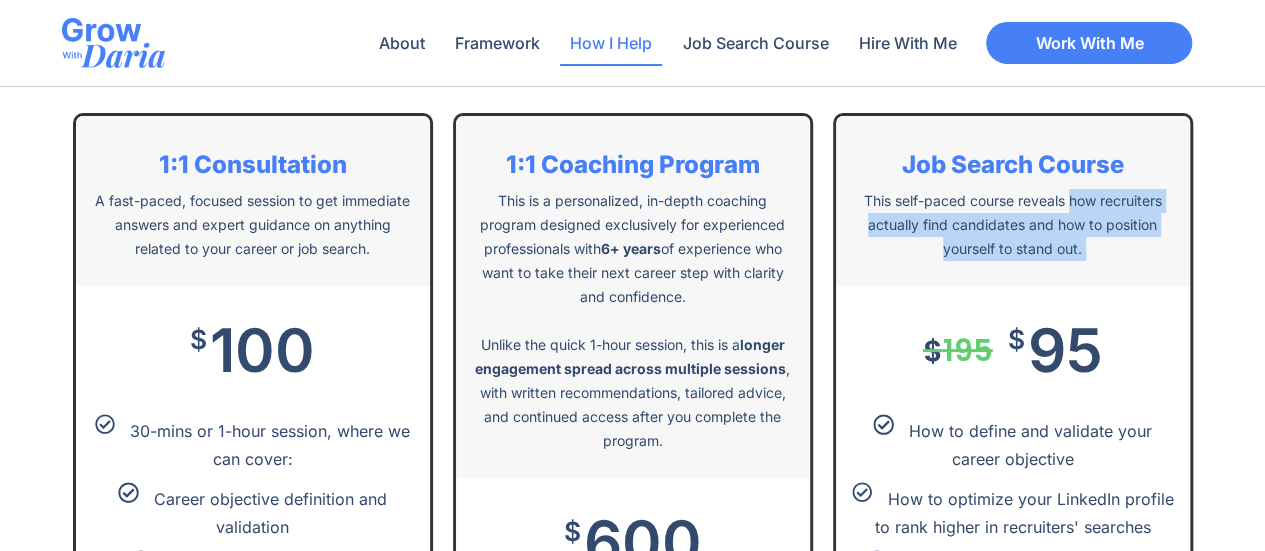 drag, startPoint x: 1059, startPoint y: 204, endPoint x: 1106, endPoint y: 241, distance: 59.816387 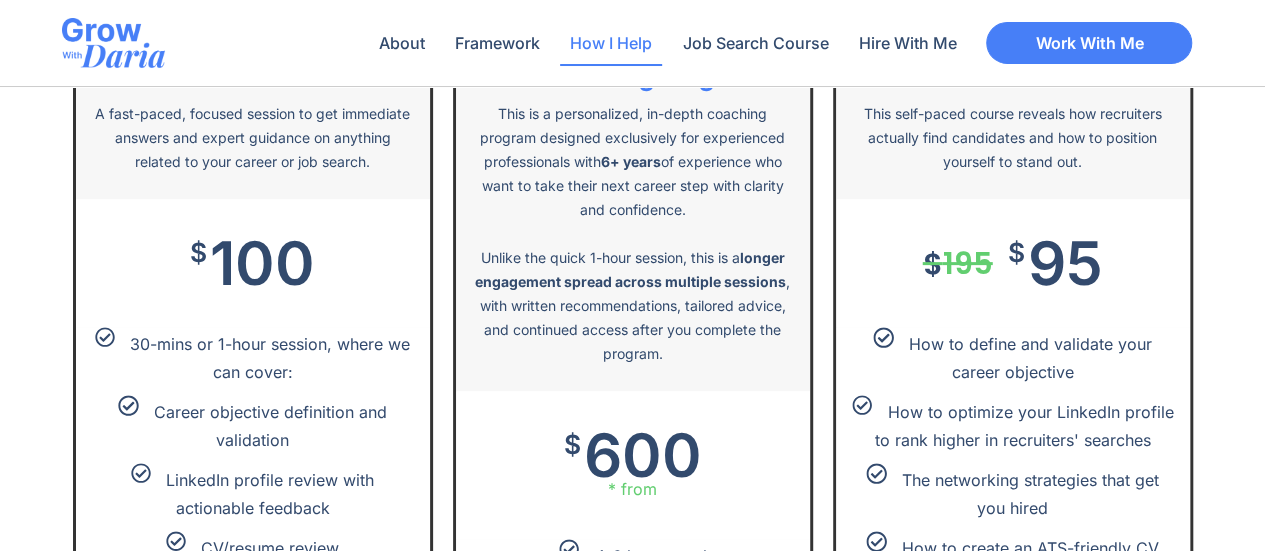 scroll, scrollTop: 3998, scrollLeft: 0, axis: vertical 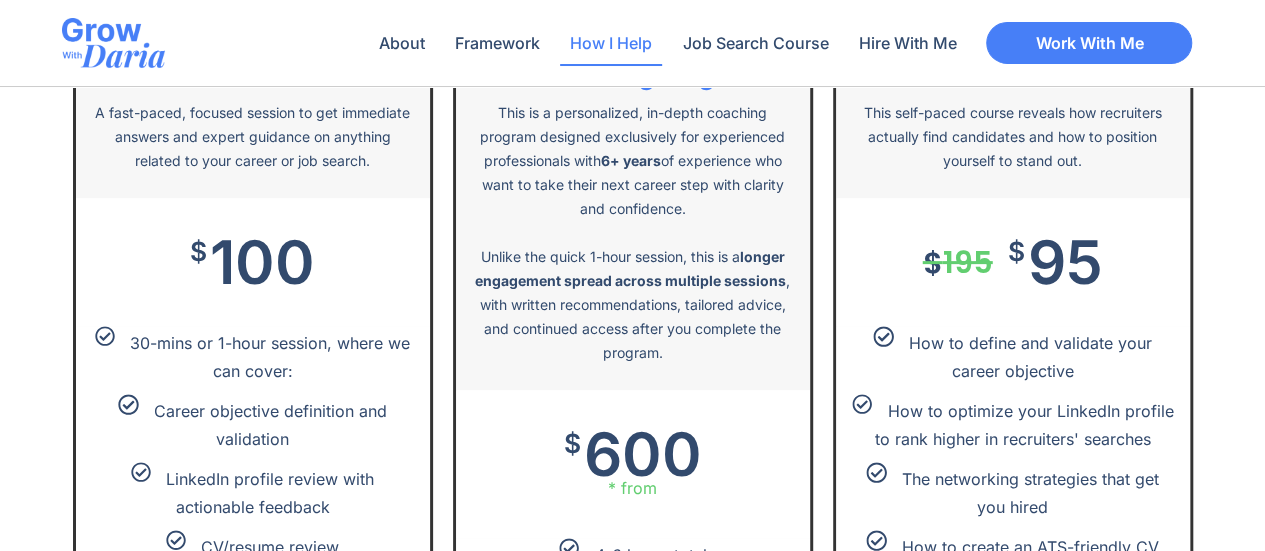 drag, startPoint x: 932, startPoint y: 152, endPoint x: 1095, endPoint y: 172, distance: 164.22241 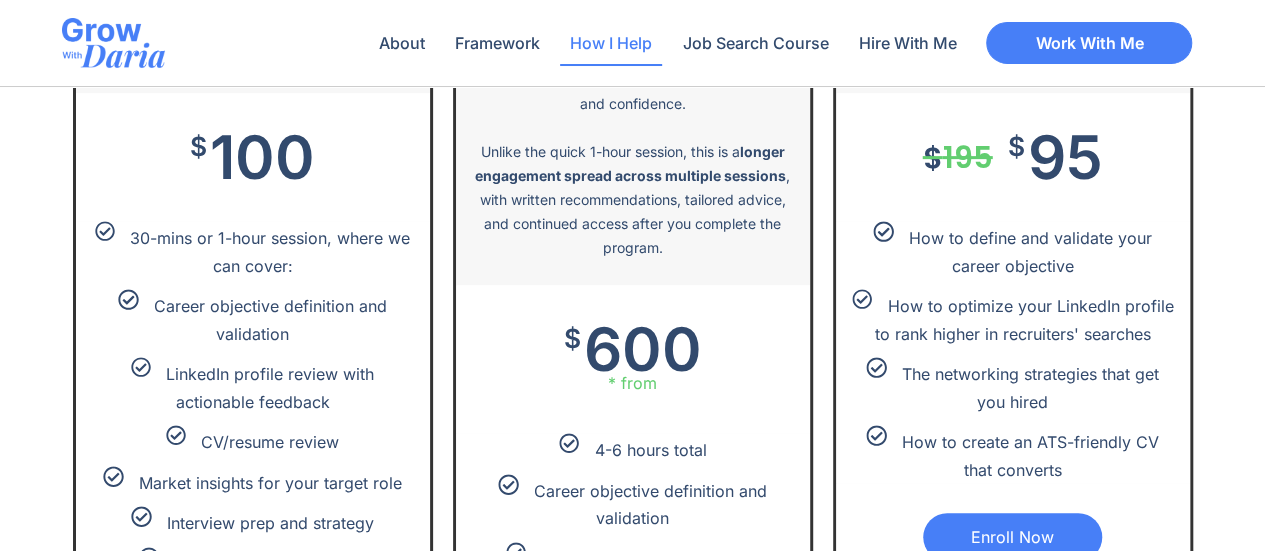 scroll, scrollTop: 4105, scrollLeft: 0, axis: vertical 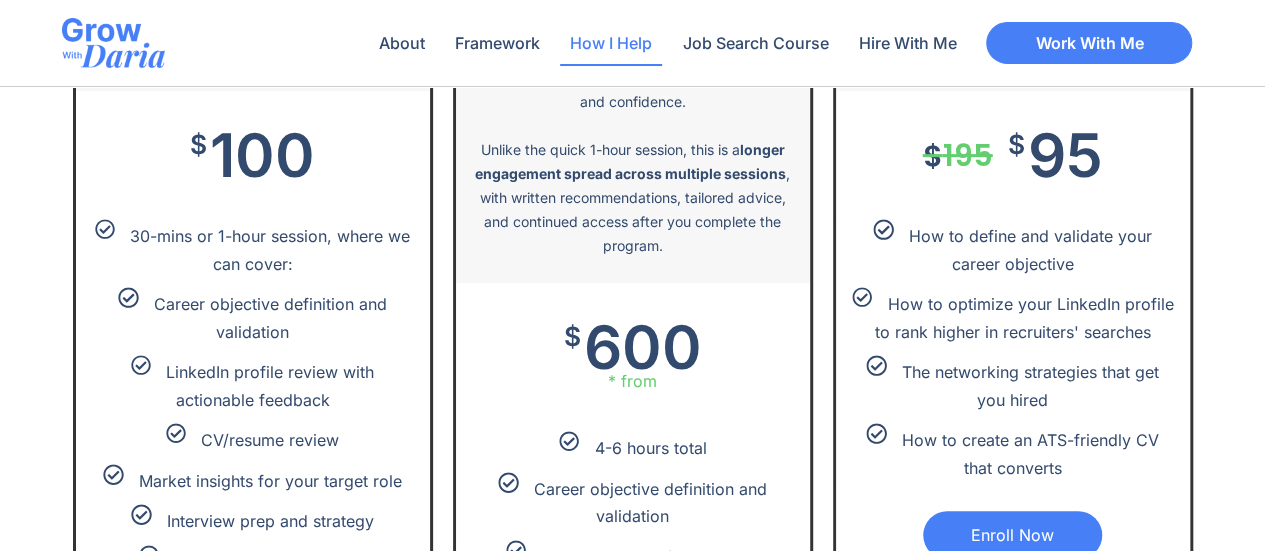 drag, startPoint x: 926, startPoint y: 217, endPoint x: 1096, endPoint y: 258, distance: 174.87424 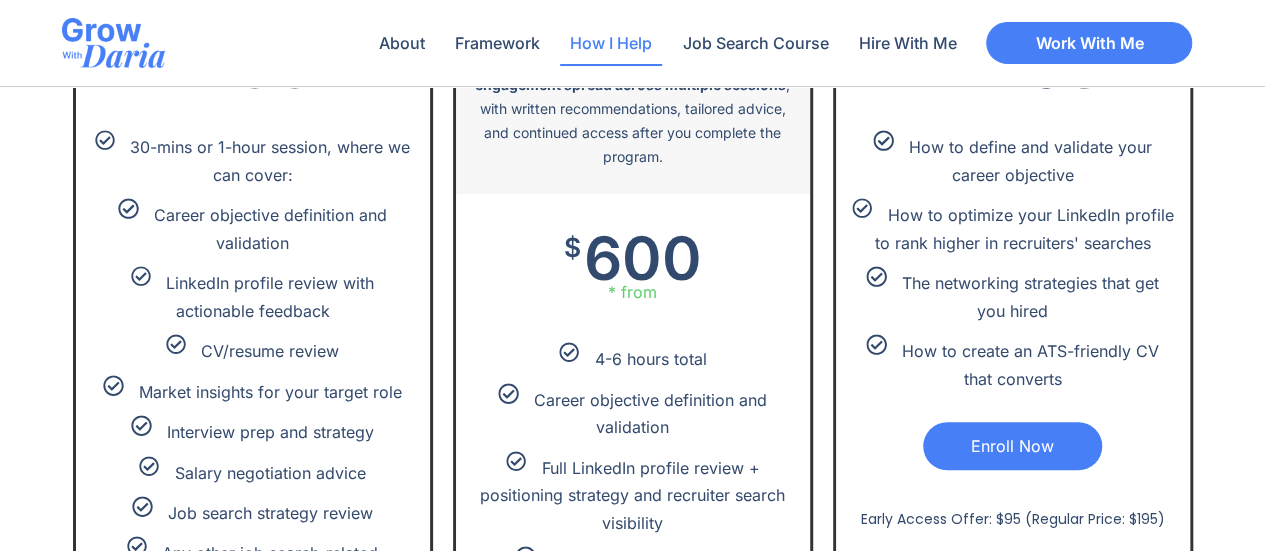 drag, startPoint x: 944, startPoint y: 224, endPoint x: 1104, endPoint y: 253, distance: 162.60689 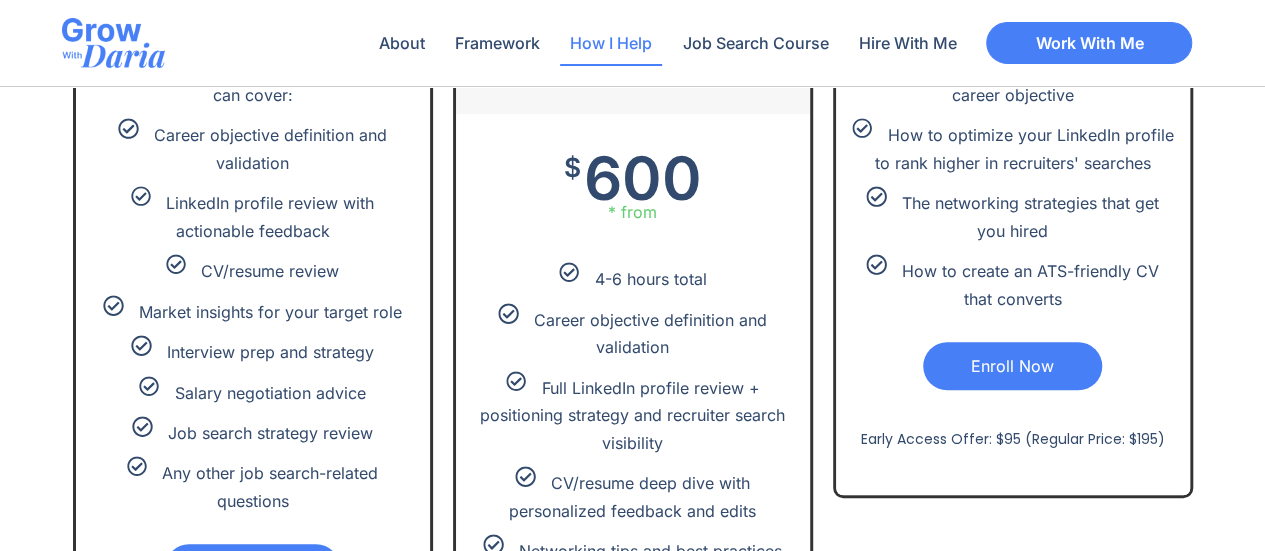 scroll, scrollTop: 4279, scrollLeft: 0, axis: vertical 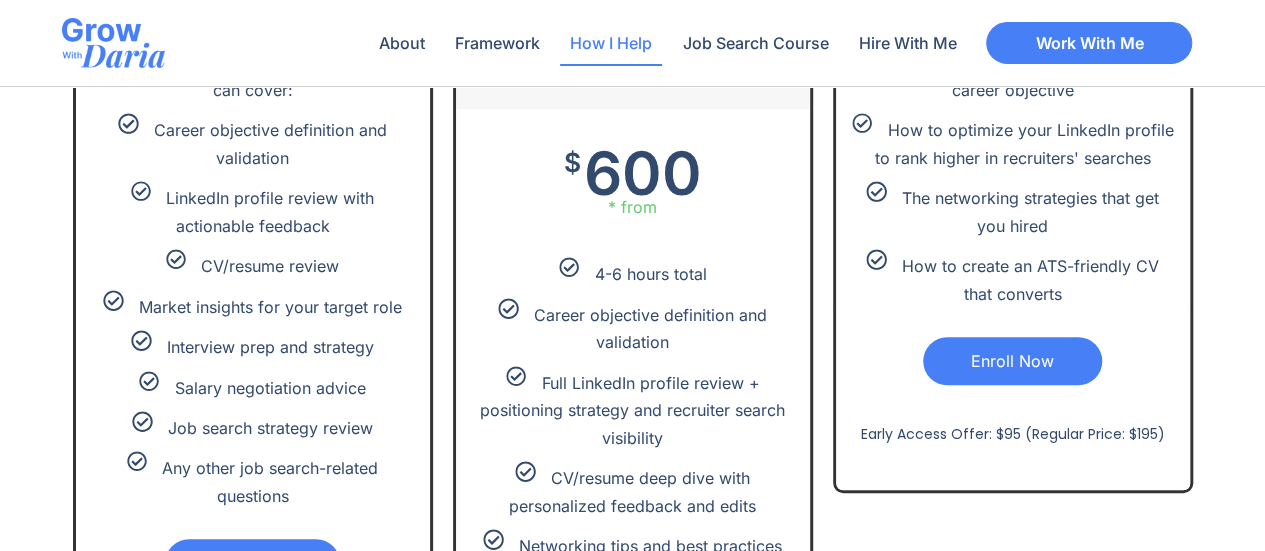 drag, startPoint x: 908, startPoint y: 195, endPoint x: 1071, endPoint y: 235, distance: 167.83623 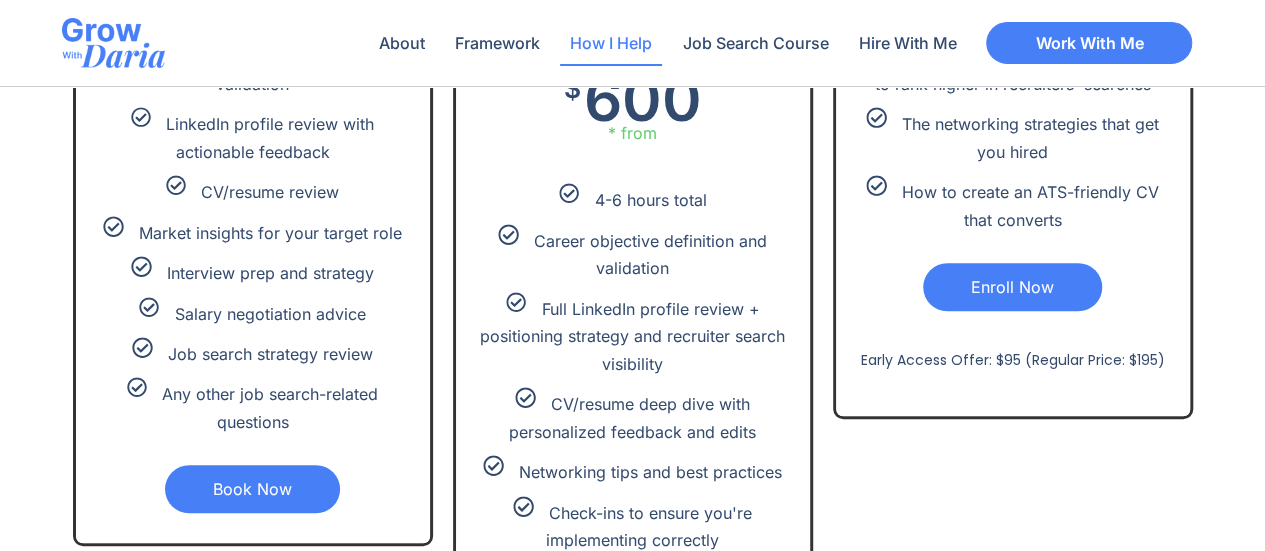 scroll, scrollTop: 4354, scrollLeft: 0, axis: vertical 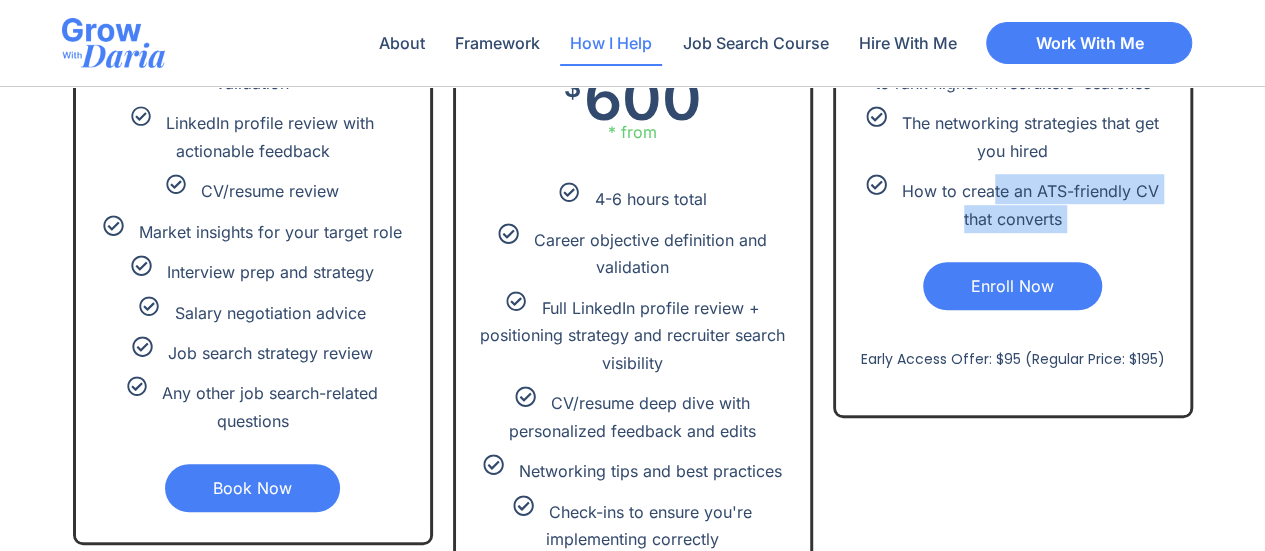 drag, startPoint x: 887, startPoint y: 200, endPoint x: 1081, endPoint y: 235, distance: 197.13194 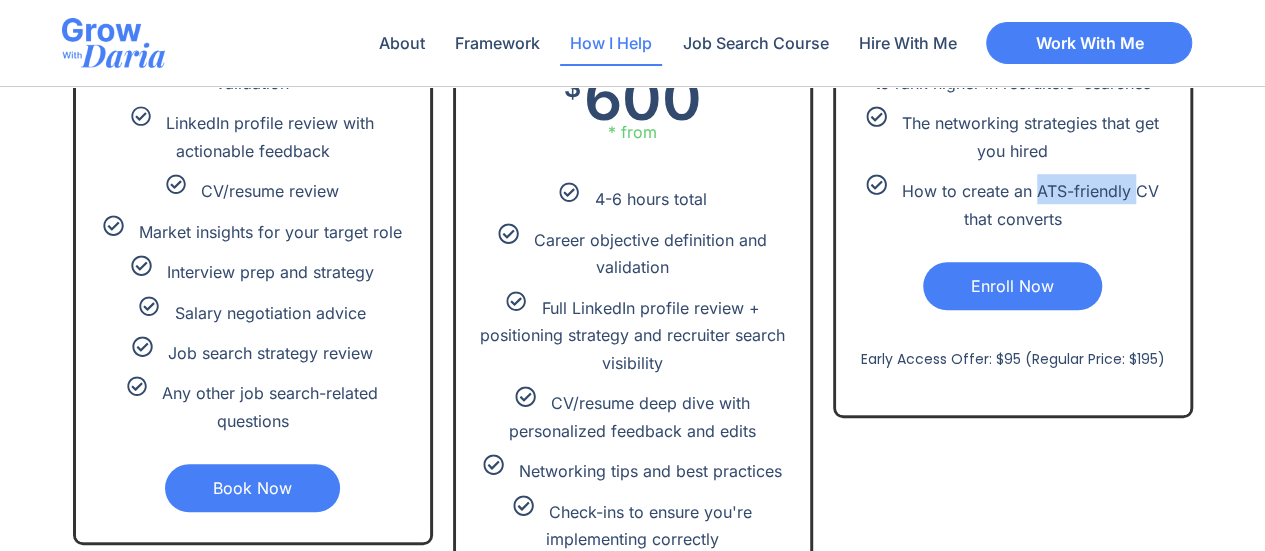 drag, startPoint x: 1034, startPoint y: 204, endPoint x: 936, endPoint y: 184, distance: 100.02 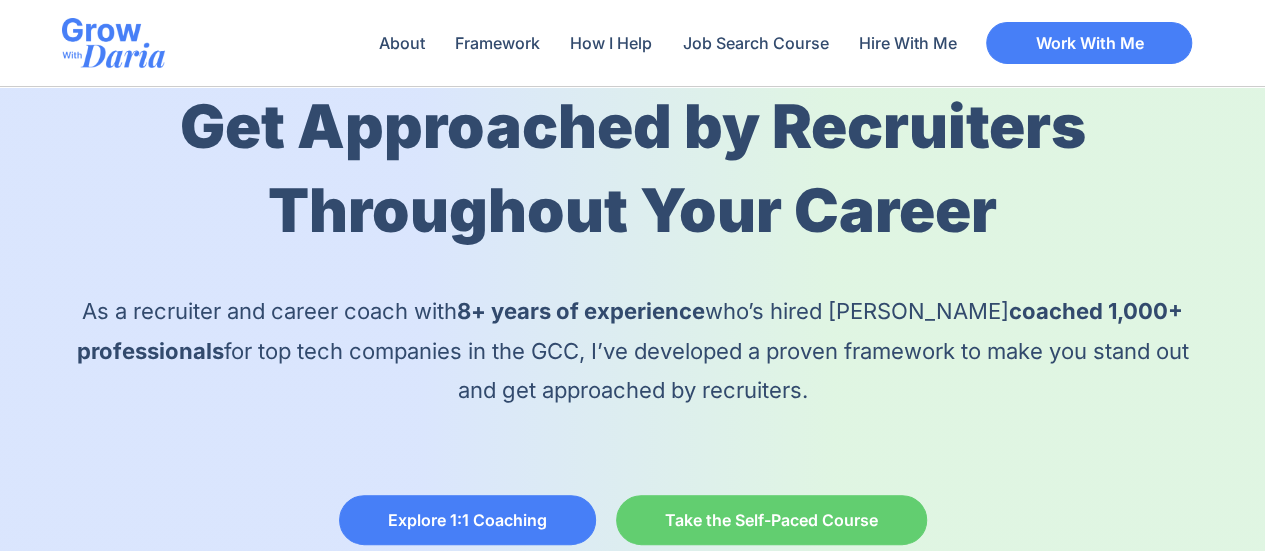 scroll, scrollTop: 0, scrollLeft: 0, axis: both 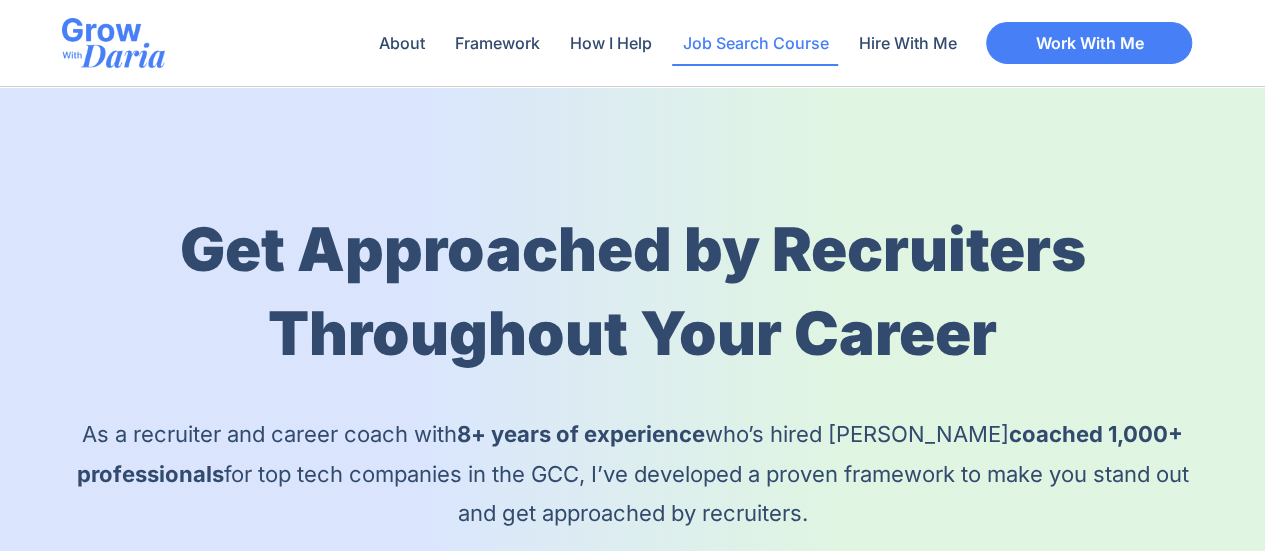 click on "Job Search Course" 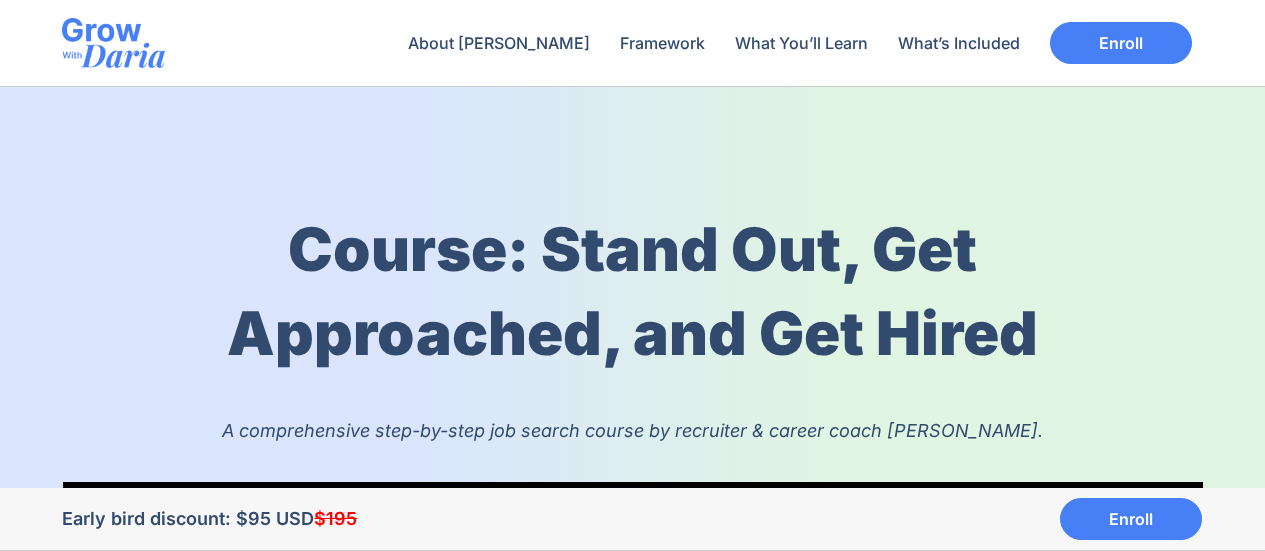 scroll, scrollTop: 0, scrollLeft: 0, axis: both 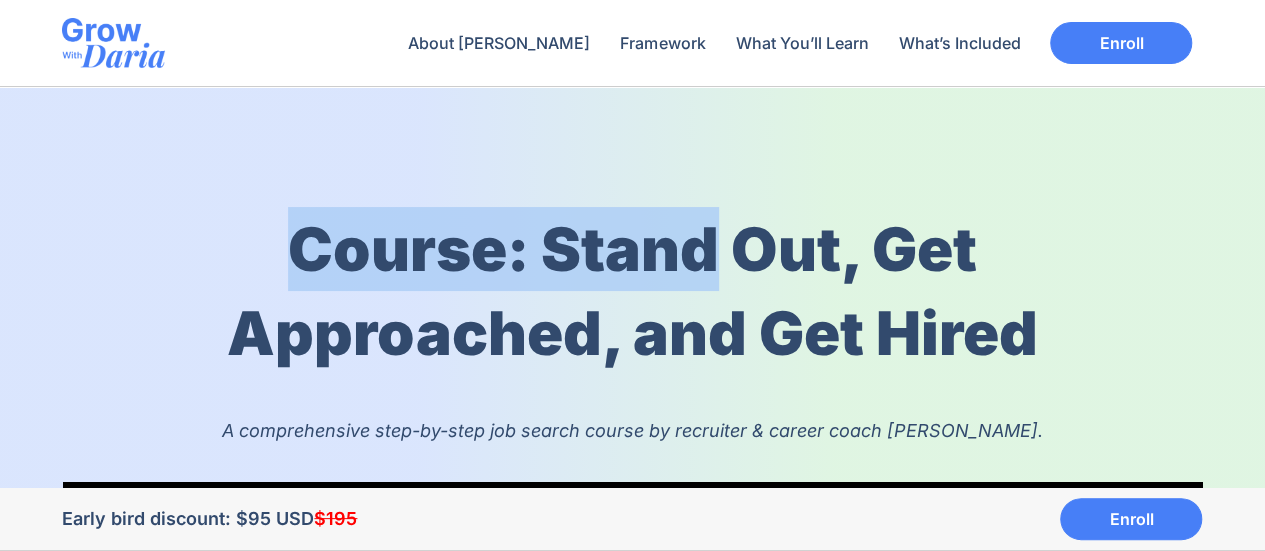 drag, startPoint x: 303, startPoint y: 254, endPoint x: 704, endPoint y: 251, distance: 401.01123 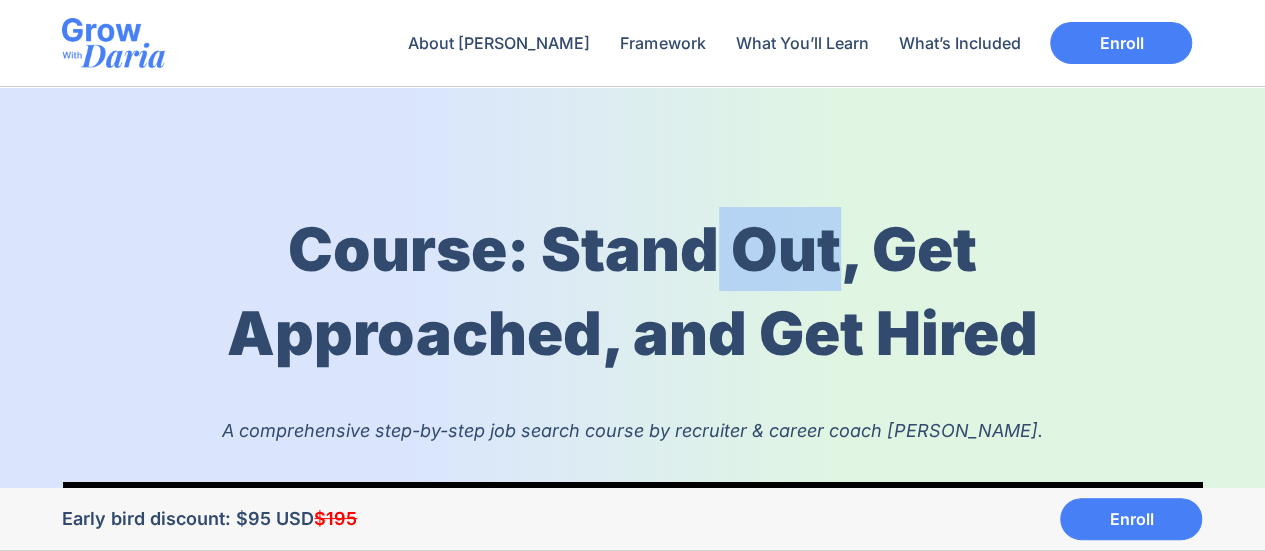 drag, startPoint x: 704, startPoint y: 251, endPoint x: 812, endPoint y: 255, distance: 108.07405 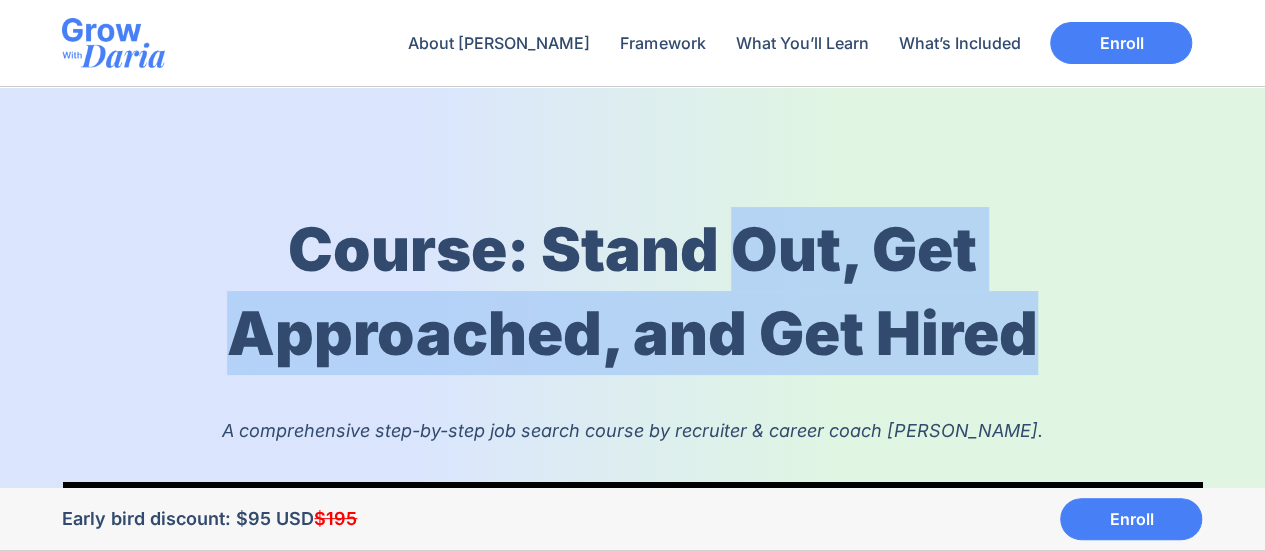 drag, startPoint x: 812, startPoint y: 255, endPoint x: 965, endPoint y: 333, distance: 171.73526 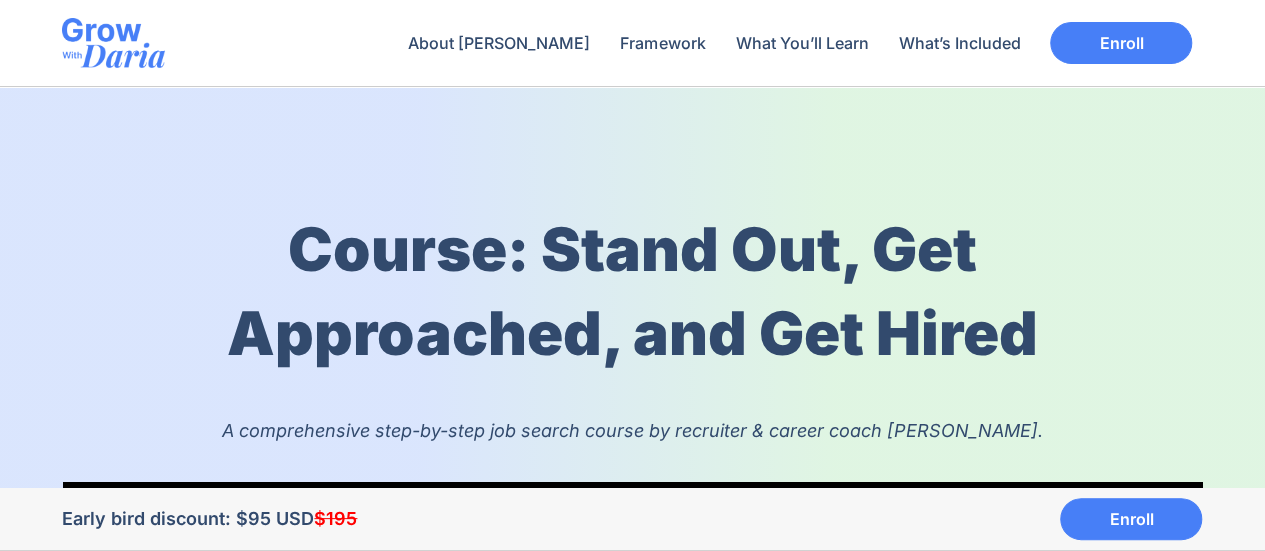 scroll, scrollTop: 140, scrollLeft: 0, axis: vertical 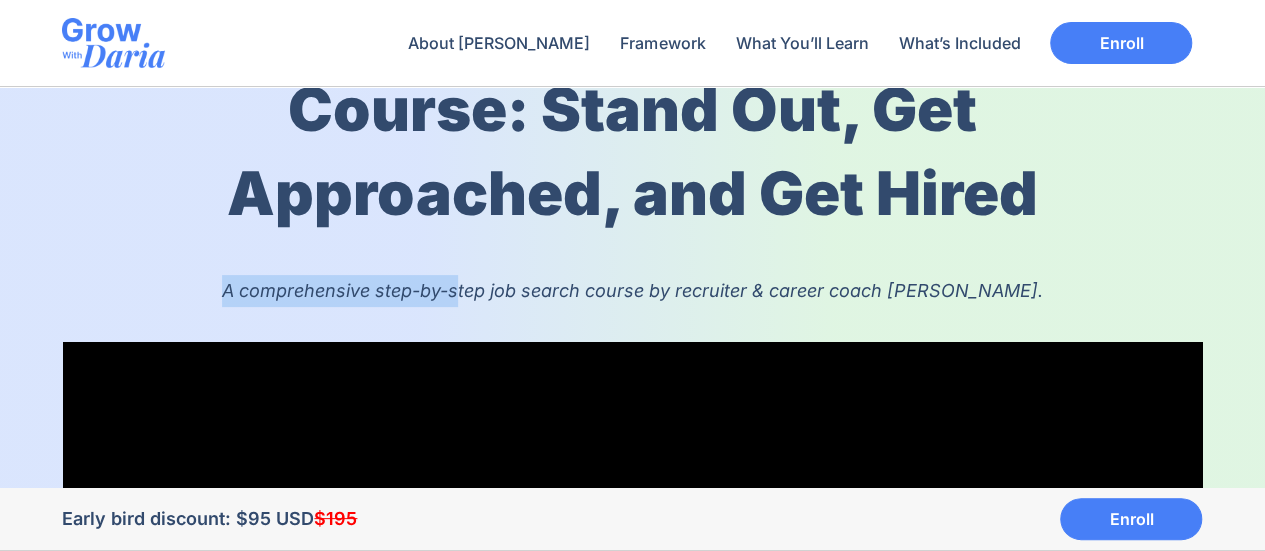 drag, startPoint x: 178, startPoint y: 287, endPoint x: 463, endPoint y: 287, distance: 285 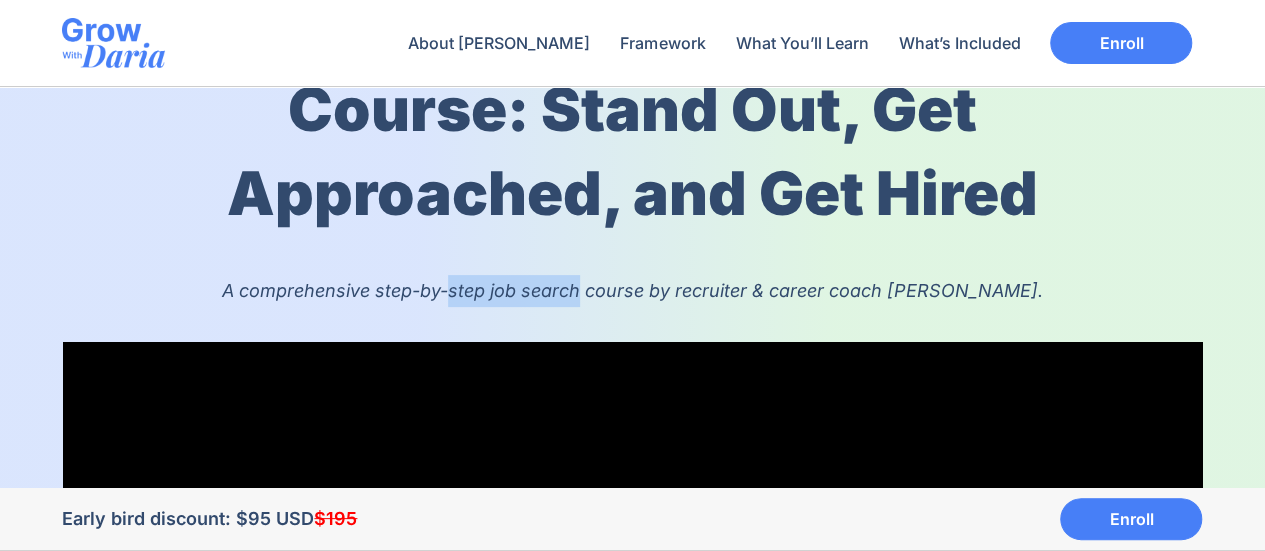 drag, startPoint x: 463, startPoint y: 287, endPoint x: 546, endPoint y: 291, distance: 83.09633 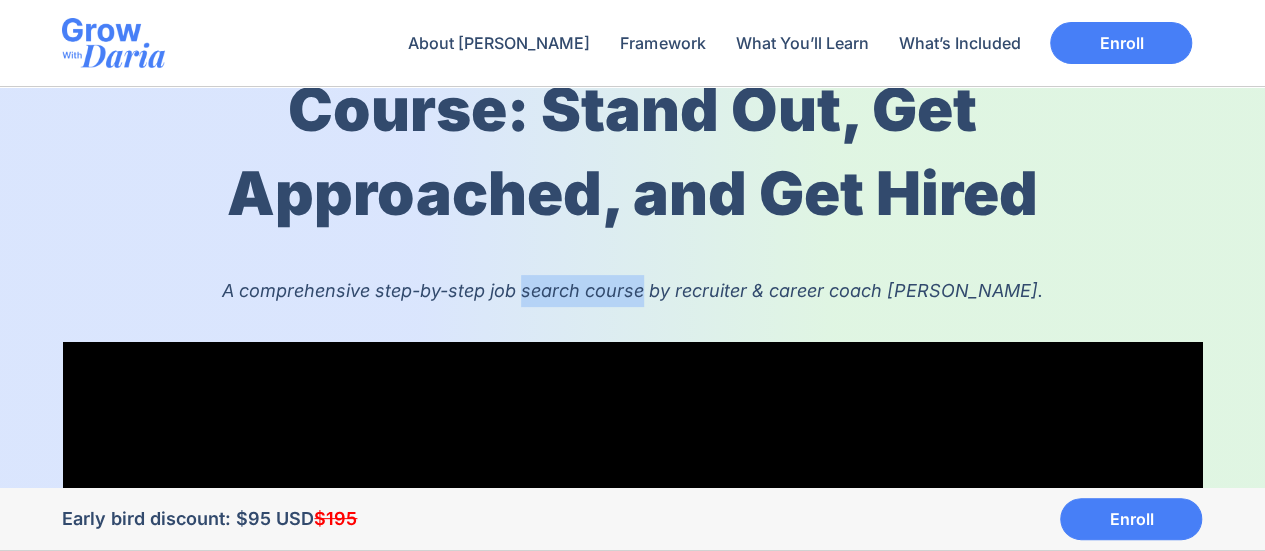 drag, startPoint x: 546, startPoint y: 291, endPoint x: 648, endPoint y: 305, distance: 102.9563 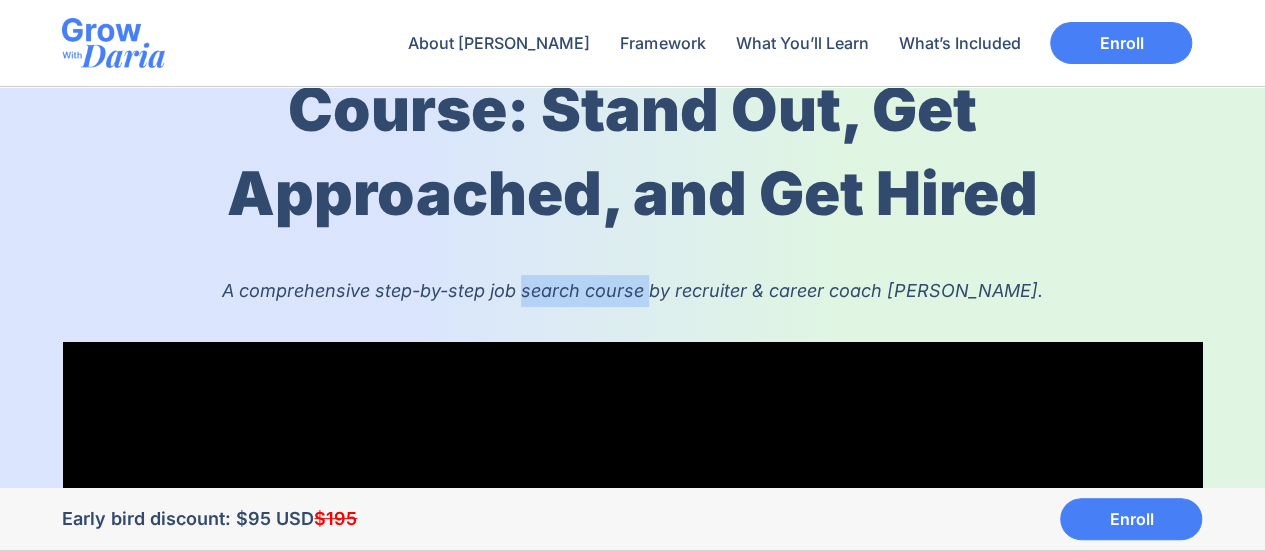 click on "A comprehensive step-by-step job search course by recruiter & career coach [PERSON_NAME]." at bounding box center [633, 291] 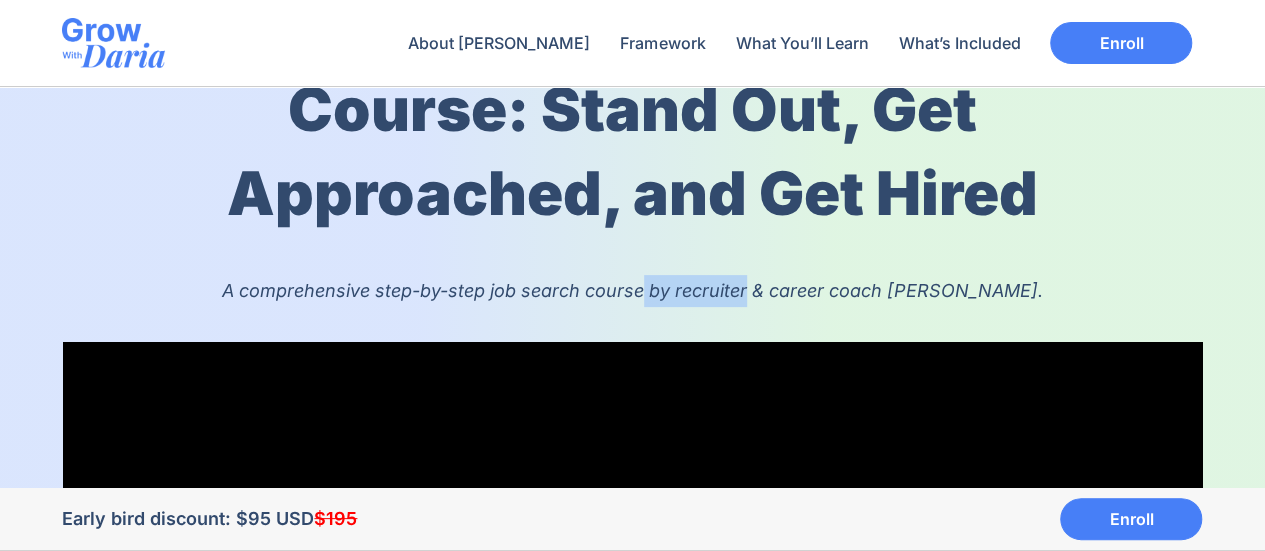 drag, startPoint x: 648, startPoint y: 305, endPoint x: 733, endPoint y: 301, distance: 85.09406 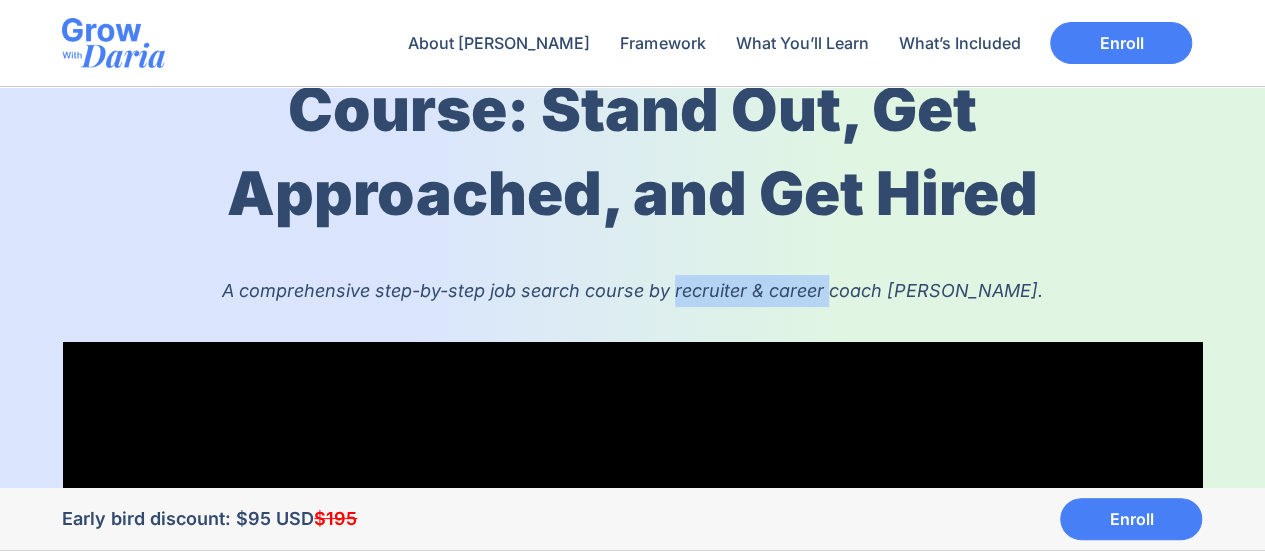 drag, startPoint x: 733, startPoint y: 301, endPoint x: 837, endPoint y: 299, distance: 104.019226 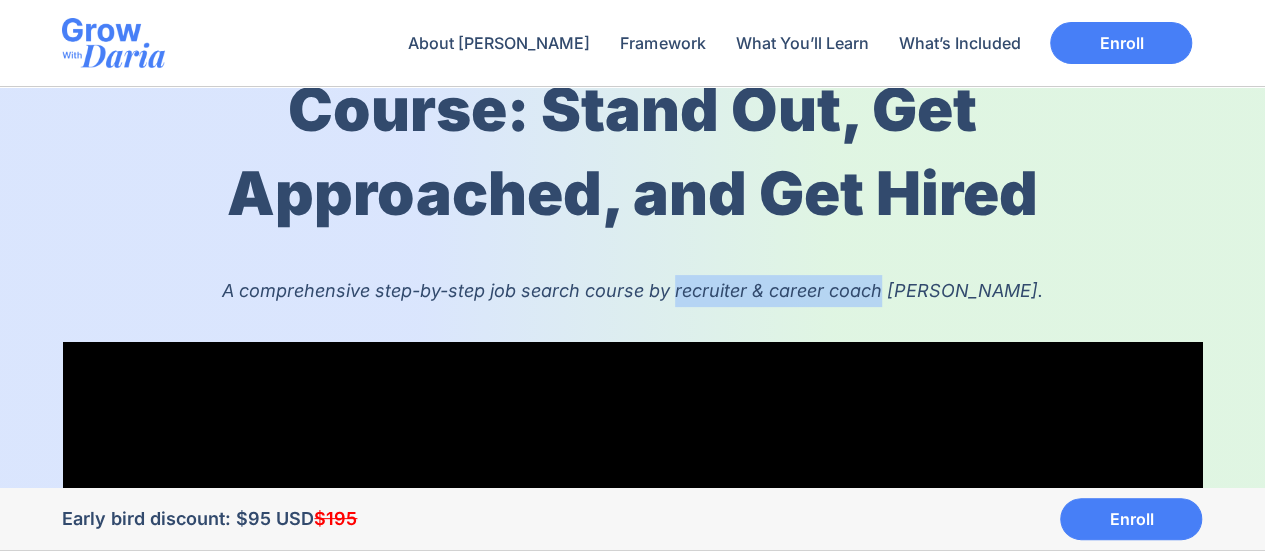 click on "A comprehensive step-by-step job search course by recruiter & career coach [PERSON_NAME]." at bounding box center [632, 290] 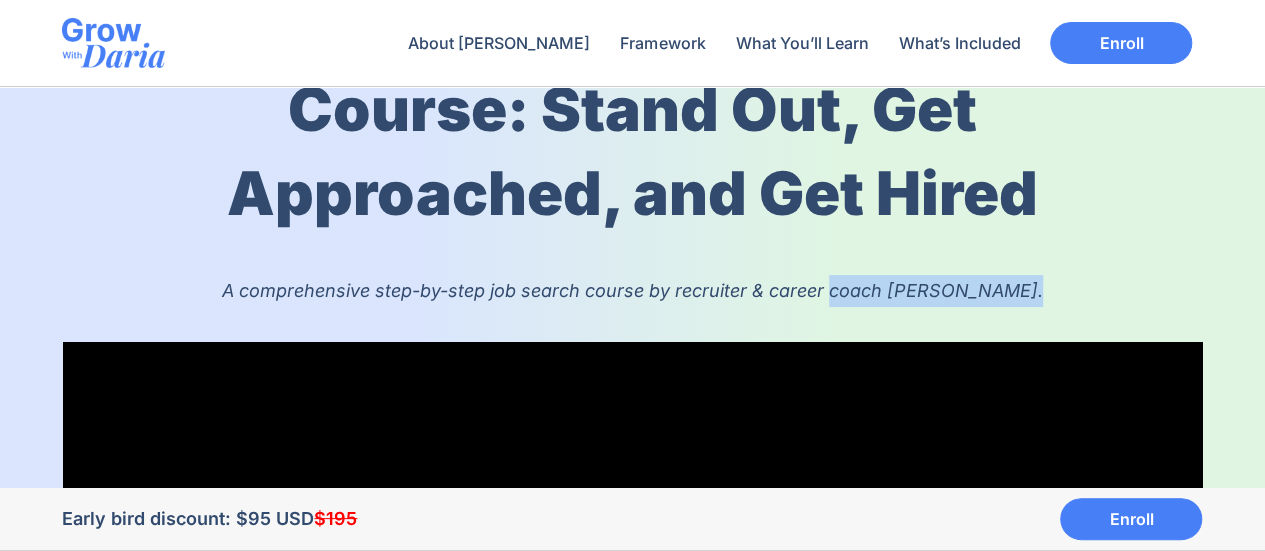 drag, startPoint x: 837, startPoint y: 299, endPoint x: 1044, endPoint y: 311, distance: 207.34753 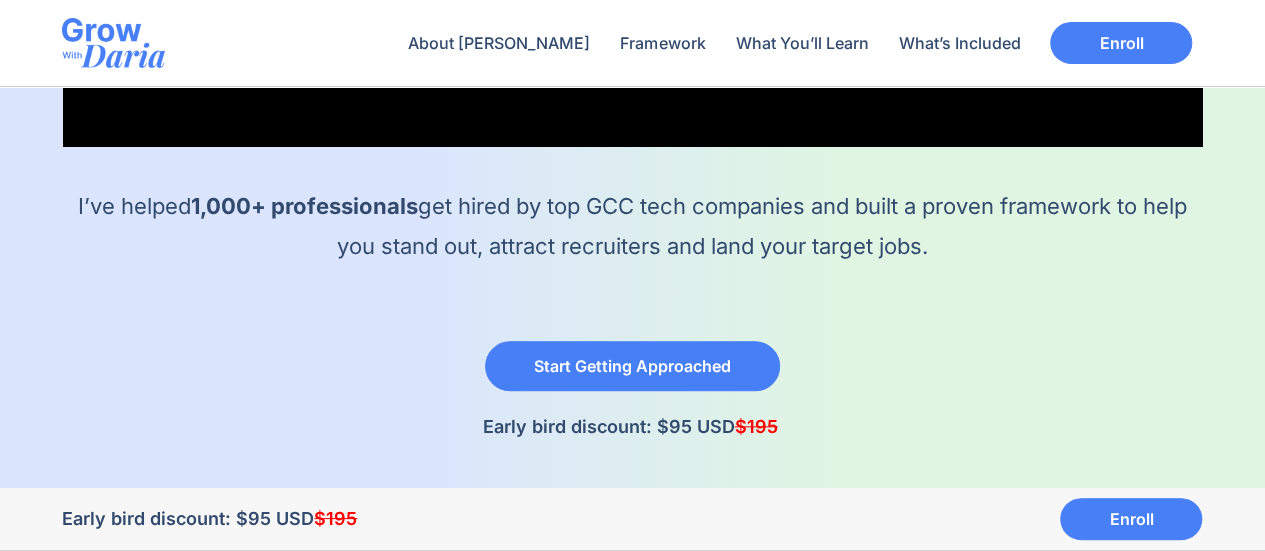 scroll, scrollTop: 972, scrollLeft: 0, axis: vertical 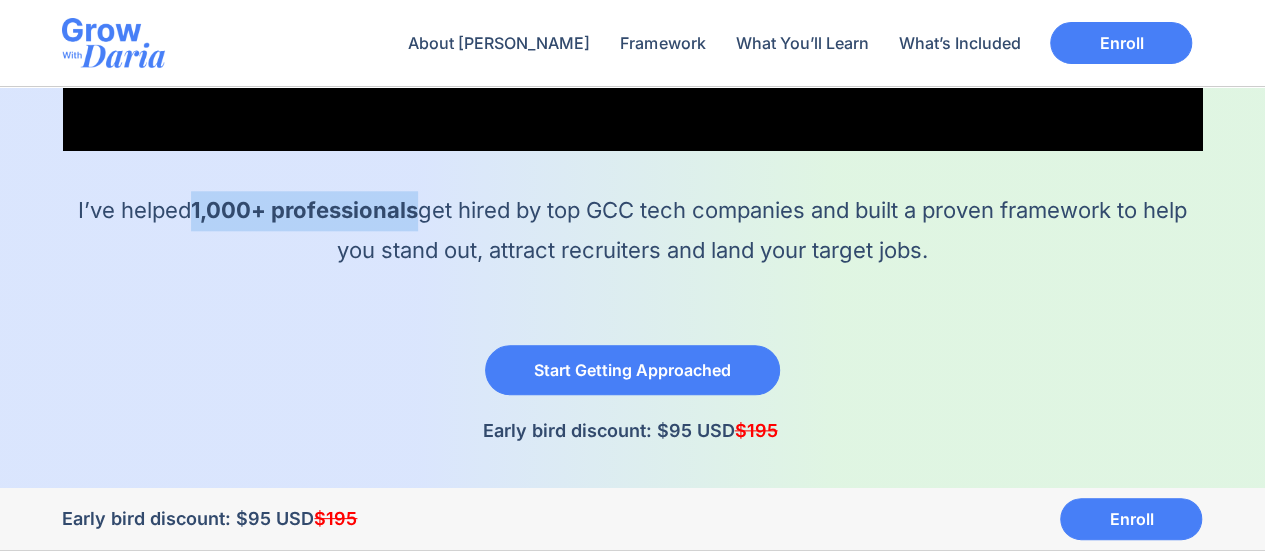 drag, startPoint x: 185, startPoint y: 211, endPoint x: 410, endPoint y: 224, distance: 225.37524 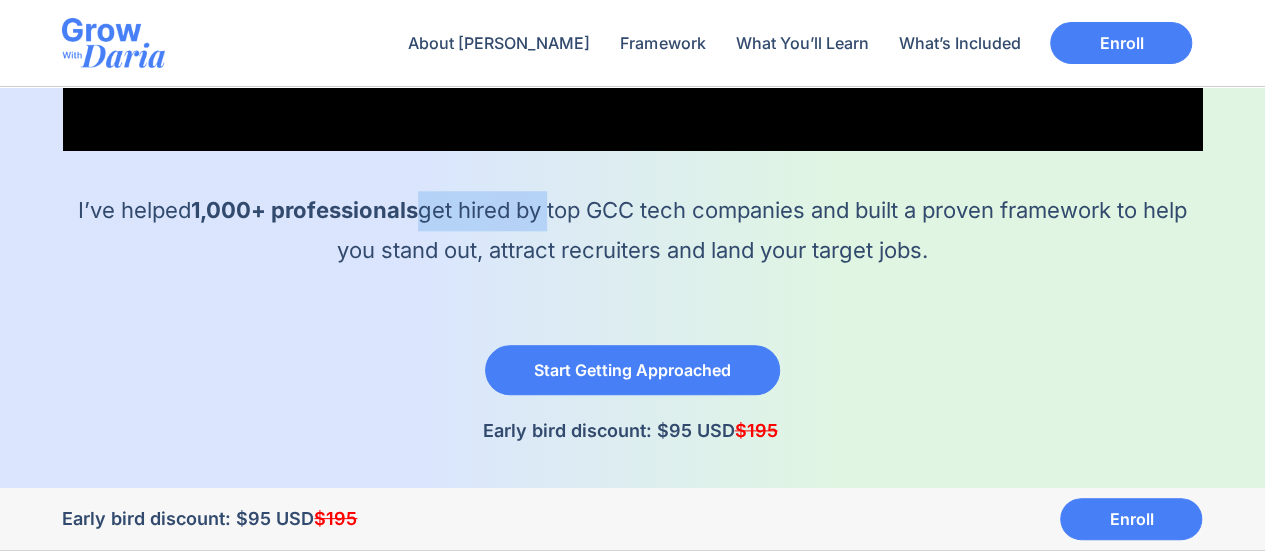 drag, startPoint x: 410, startPoint y: 224, endPoint x: 530, endPoint y: 219, distance: 120.10412 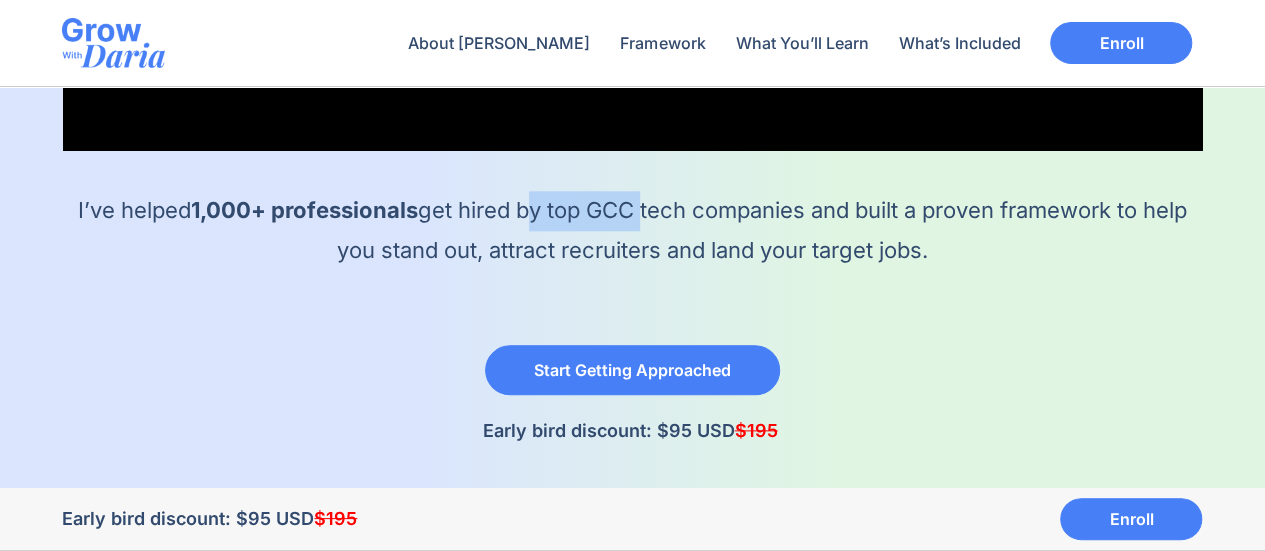 drag, startPoint x: 530, startPoint y: 219, endPoint x: 622, endPoint y: 219, distance: 92 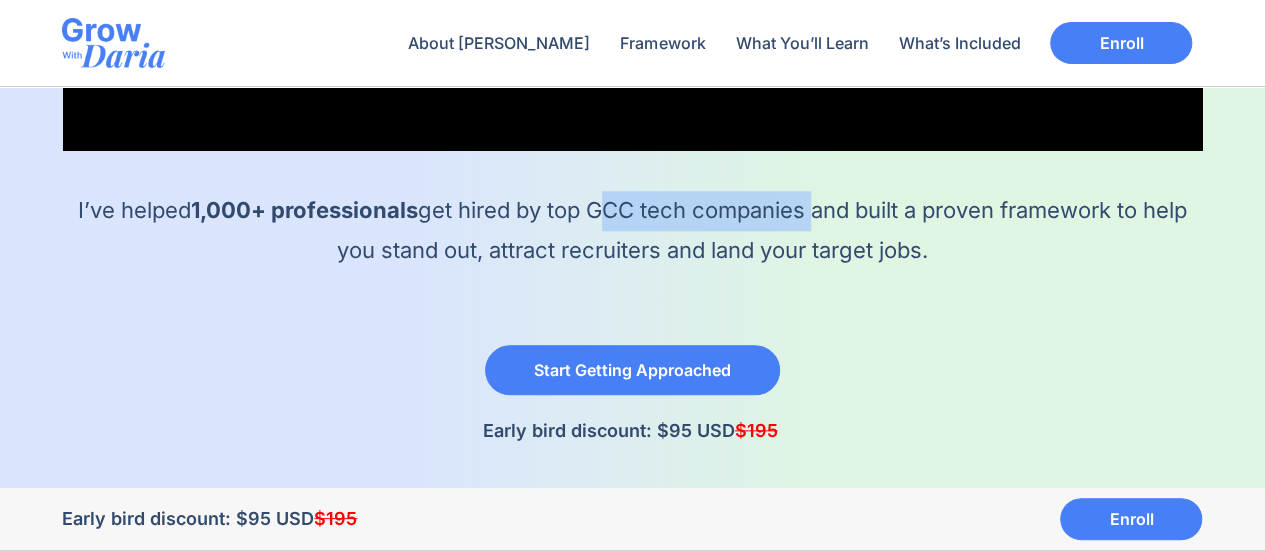 drag, startPoint x: 622, startPoint y: 219, endPoint x: 753, endPoint y: 211, distance: 131.24405 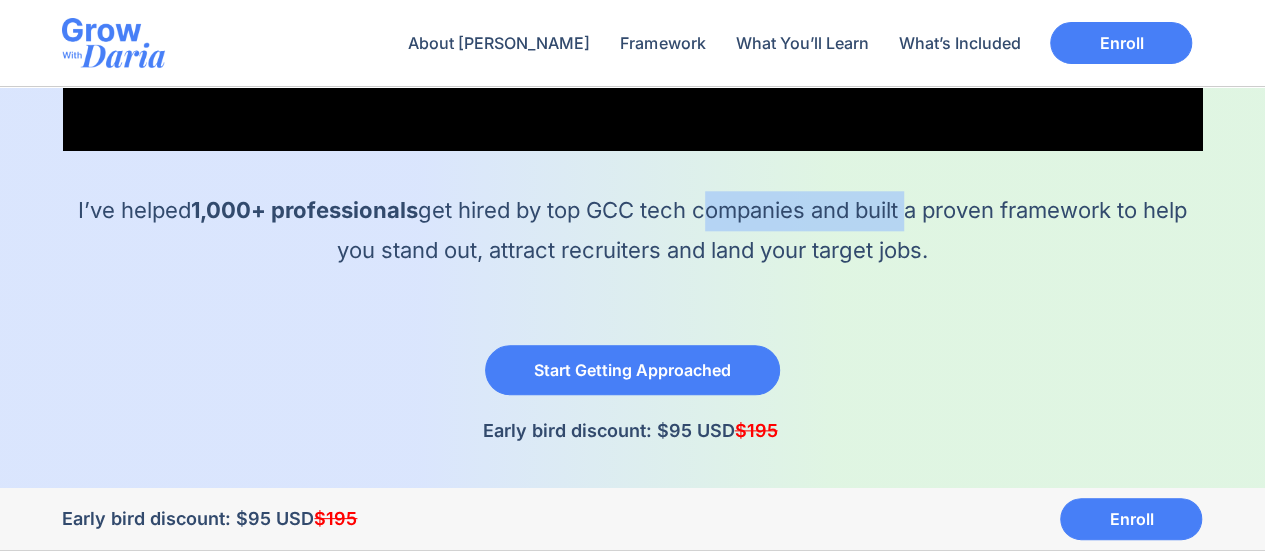 drag, startPoint x: 753, startPoint y: 211, endPoint x: 911, endPoint y: 213, distance: 158.01266 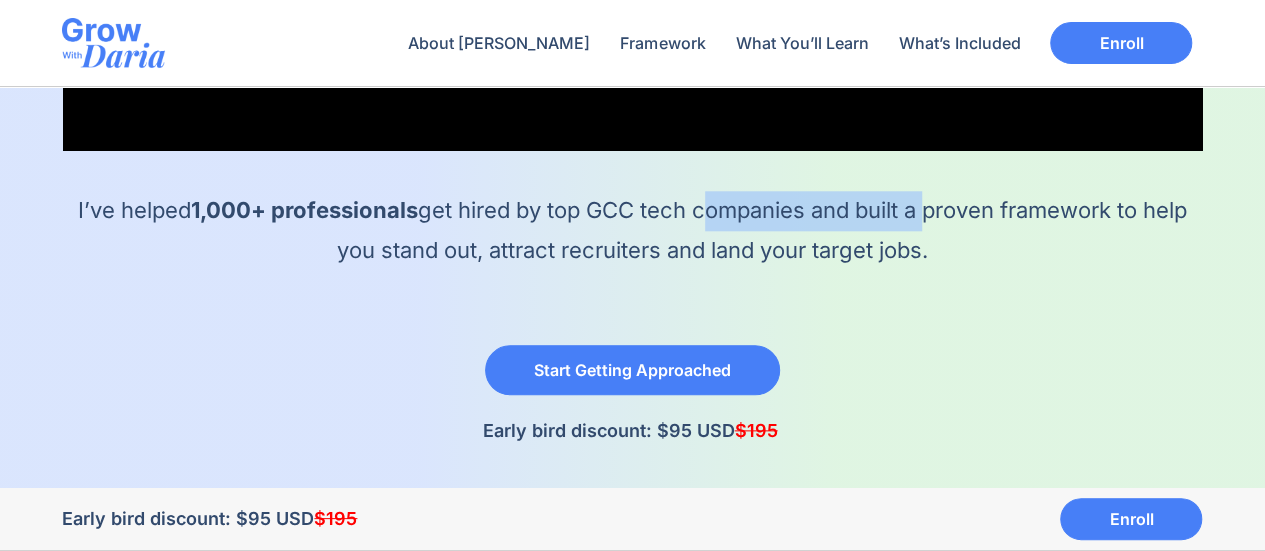 click on "I’ve helped  1,000+ professionals  get hired by top GCC tech companies and built a proven framework to help you stand out, attract recruiters and land your target jobs." at bounding box center (632, 230) 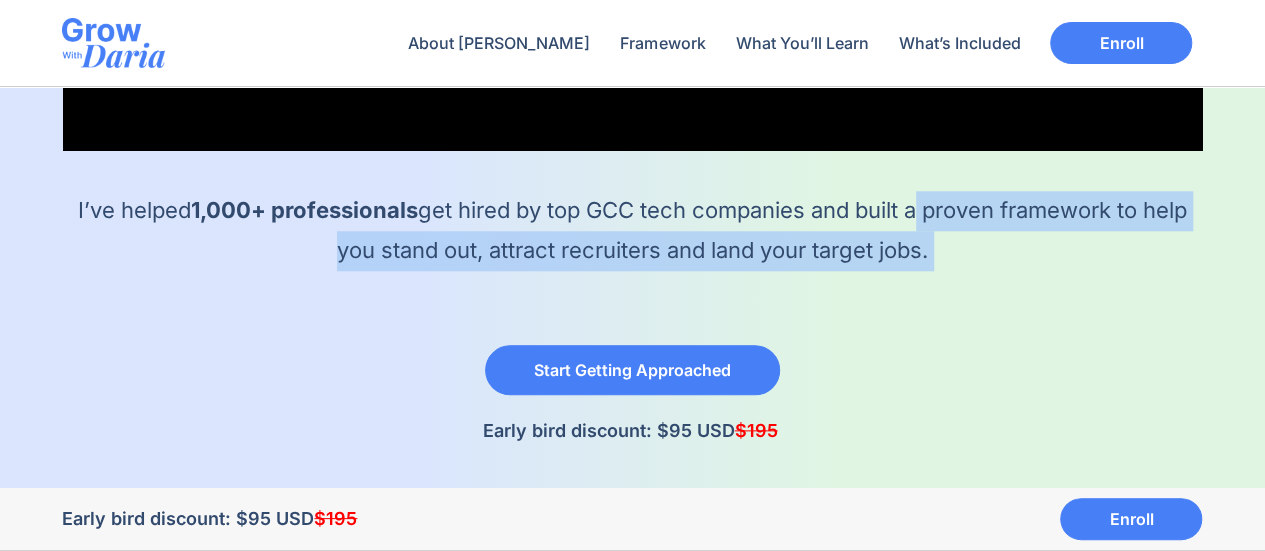drag, startPoint x: 911, startPoint y: 213, endPoint x: 1068, endPoint y: 251, distance: 161.53328 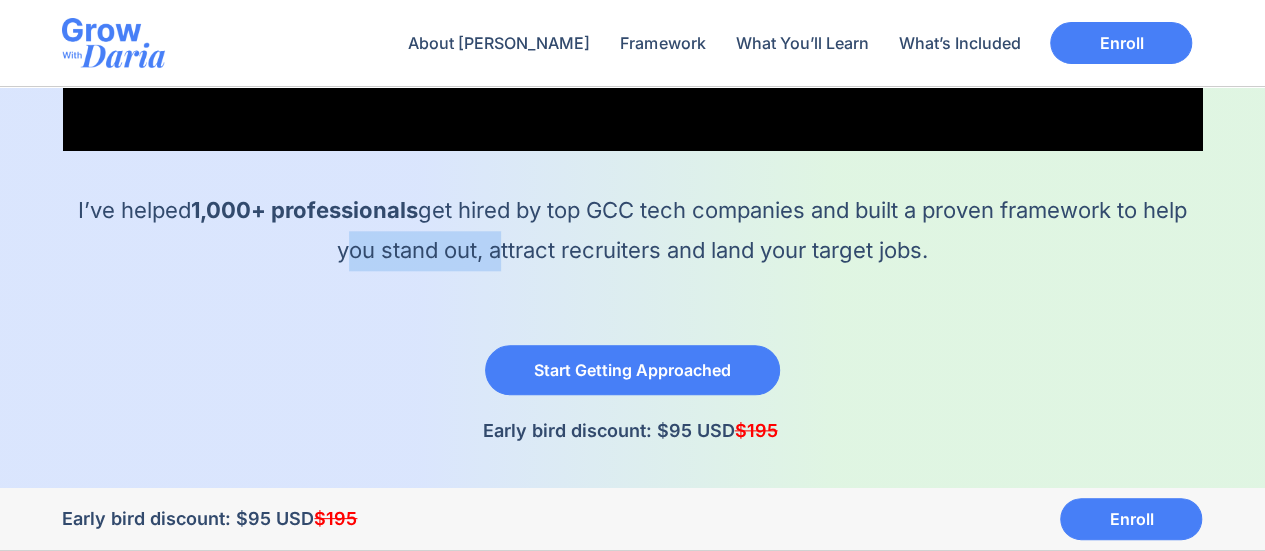 drag, startPoint x: 322, startPoint y: 252, endPoint x: 495, endPoint y: 253, distance: 173.00288 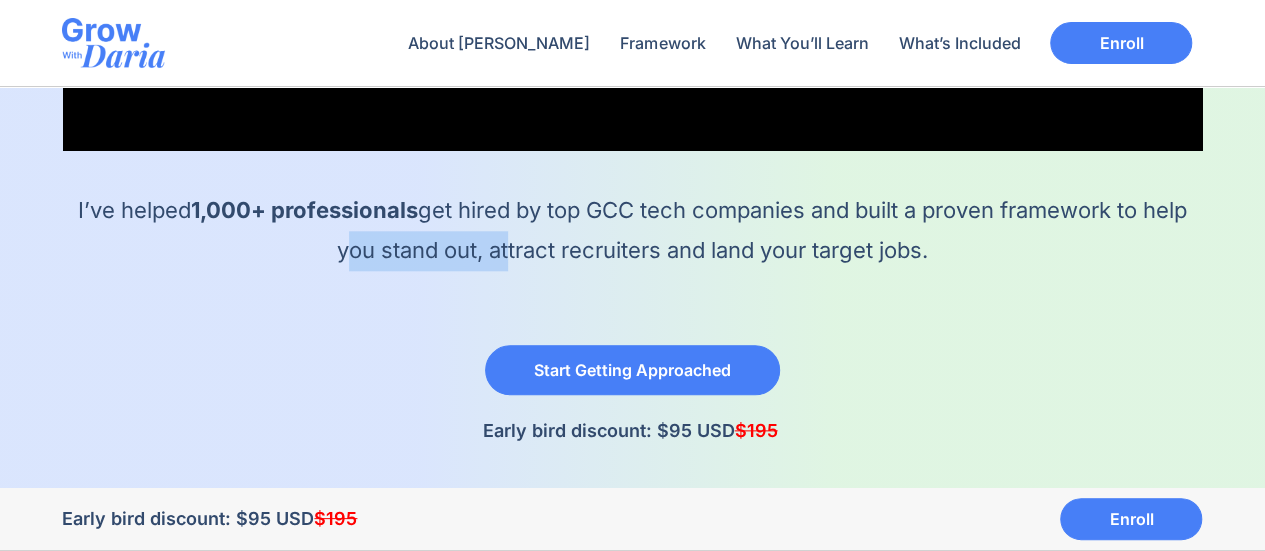 click on "I’ve helped  1,000+ professionals  get hired by top GCC tech companies and built a proven framework to help you stand out, attract recruiters and land your target jobs." at bounding box center [632, 230] 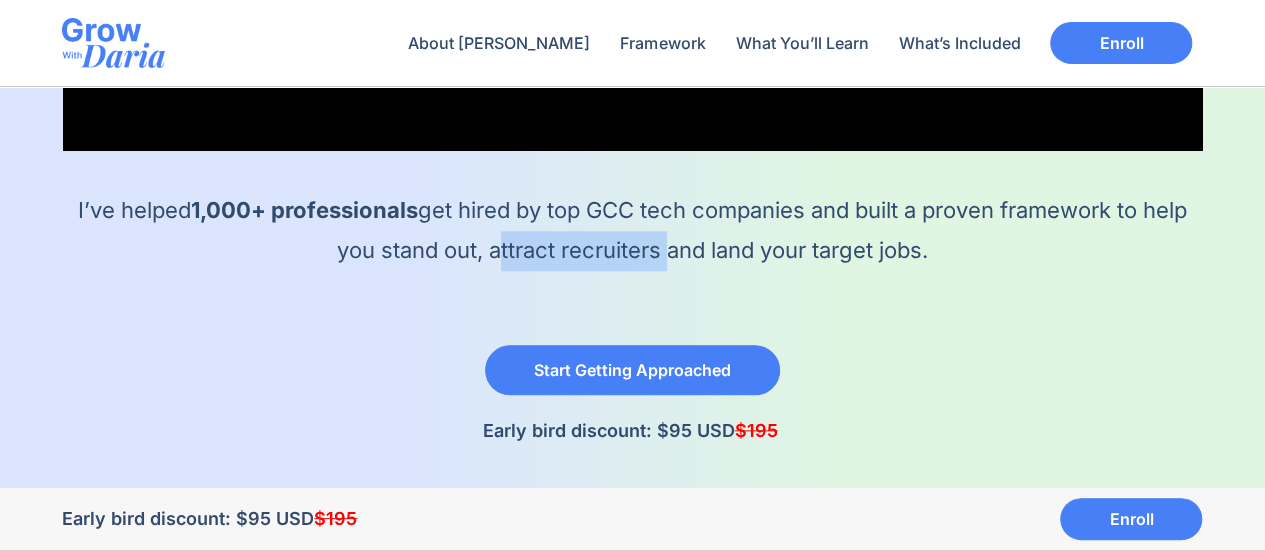 drag, startPoint x: 495, startPoint y: 253, endPoint x: 603, endPoint y: 253, distance: 108 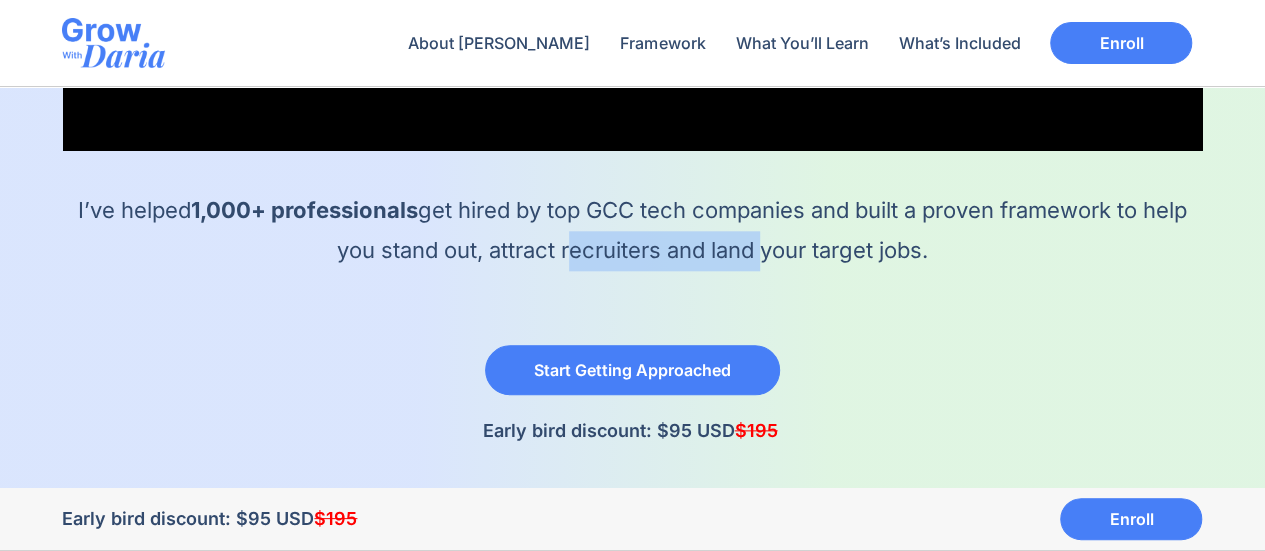 drag, startPoint x: 603, startPoint y: 253, endPoint x: 724, endPoint y: 268, distance: 121.92621 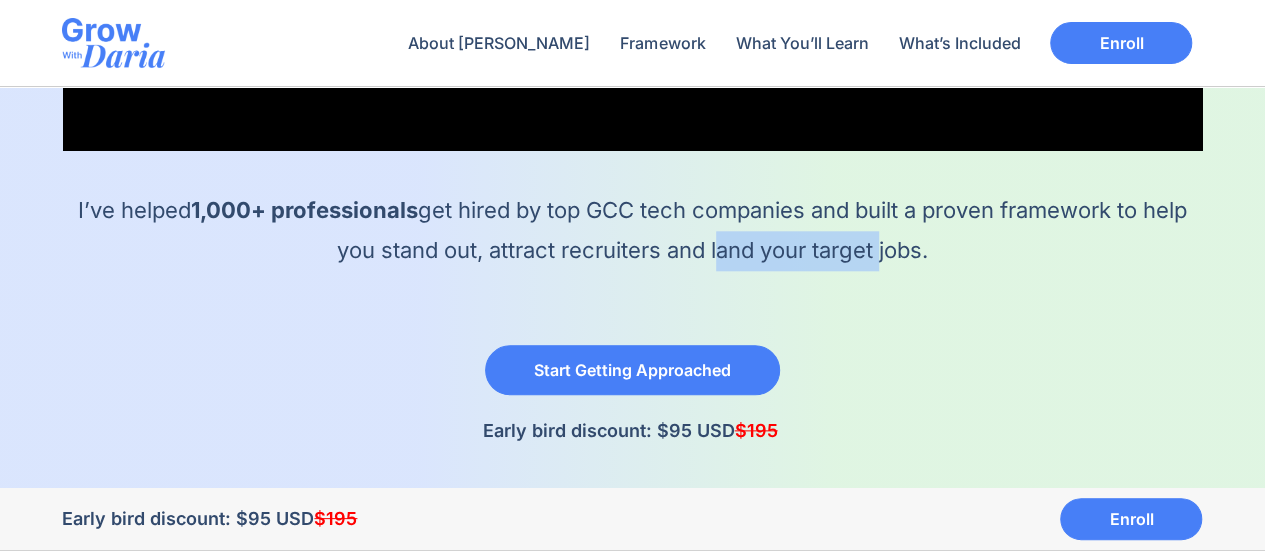 drag, startPoint x: 724, startPoint y: 268, endPoint x: 873, endPoint y: 257, distance: 149.40549 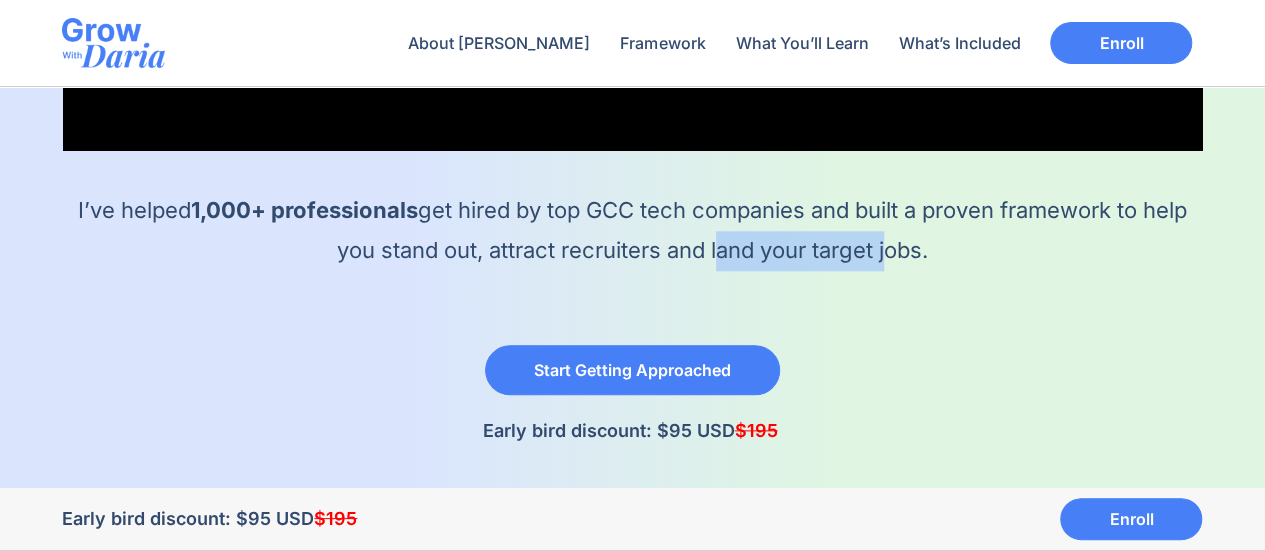 click on "I’ve helped  1,000+ professionals  get hired by top GCC tech companies and built a proven framework to help you stand out, attract recruiters and land your target jobs." at bounding box center (632, 230) 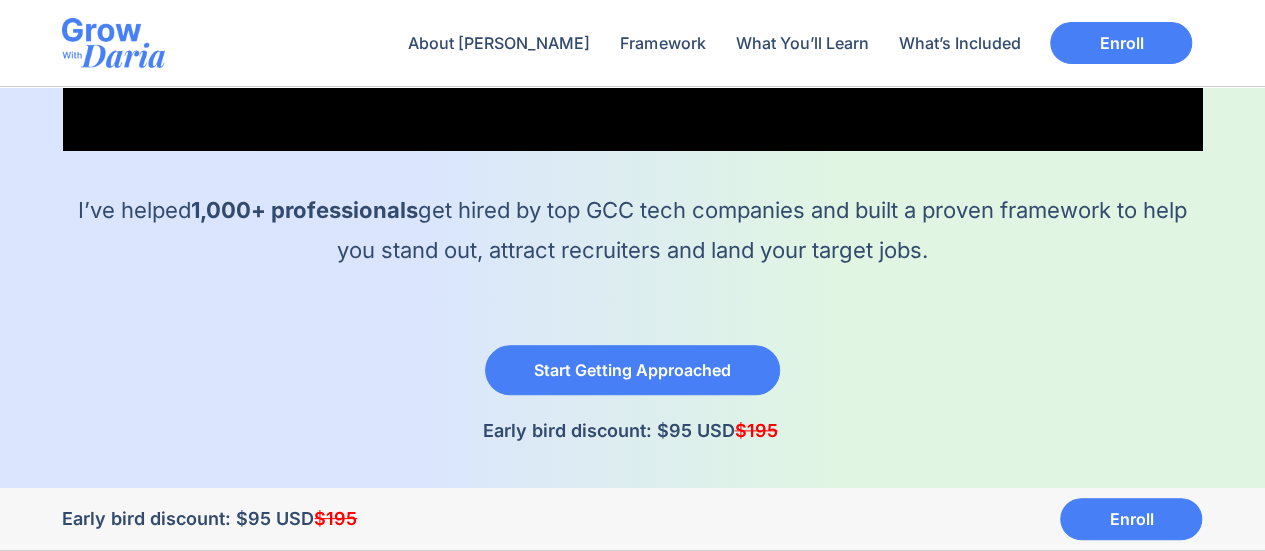click on "Course: Stand Out, Get Approached, and Get Hired
A comprehensive step-by-step job search course by recruiter & career coach Daria Shulepova.
I’ve helped  1,000+ professionals  get hired by top GCC tech companies and built a proven framework to help you stand out, attract recruiters and land your target jobs.
Start Getting Approached
Early bird discount: $95 USD  $195" at bounding box center [633, -152] 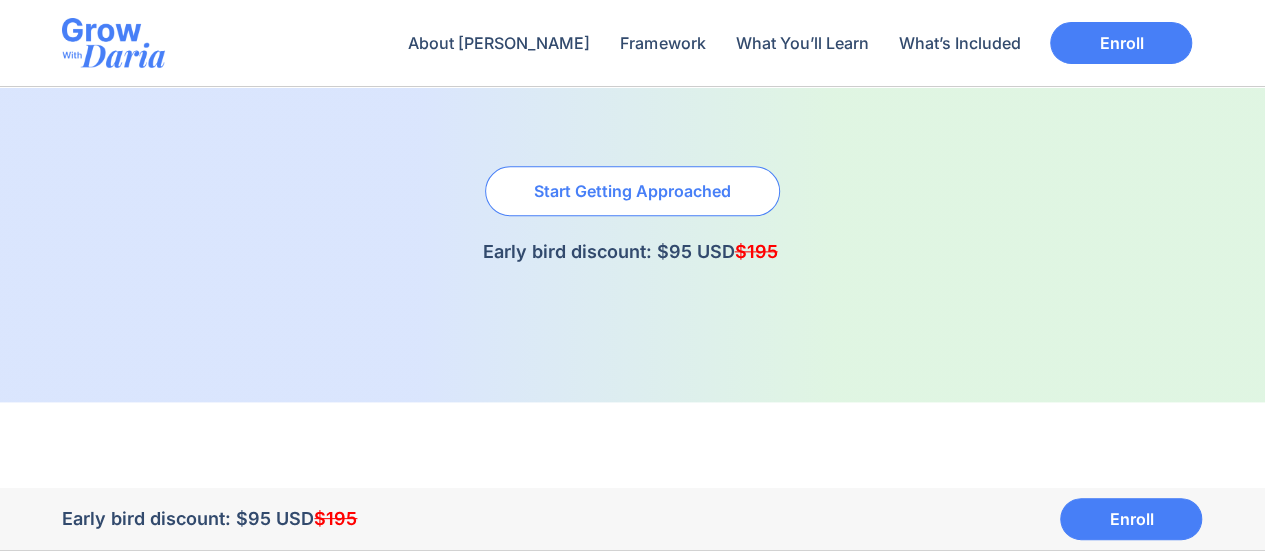 scroll, scrollTop: 1158, scrollLeft: 0, axis: vertical 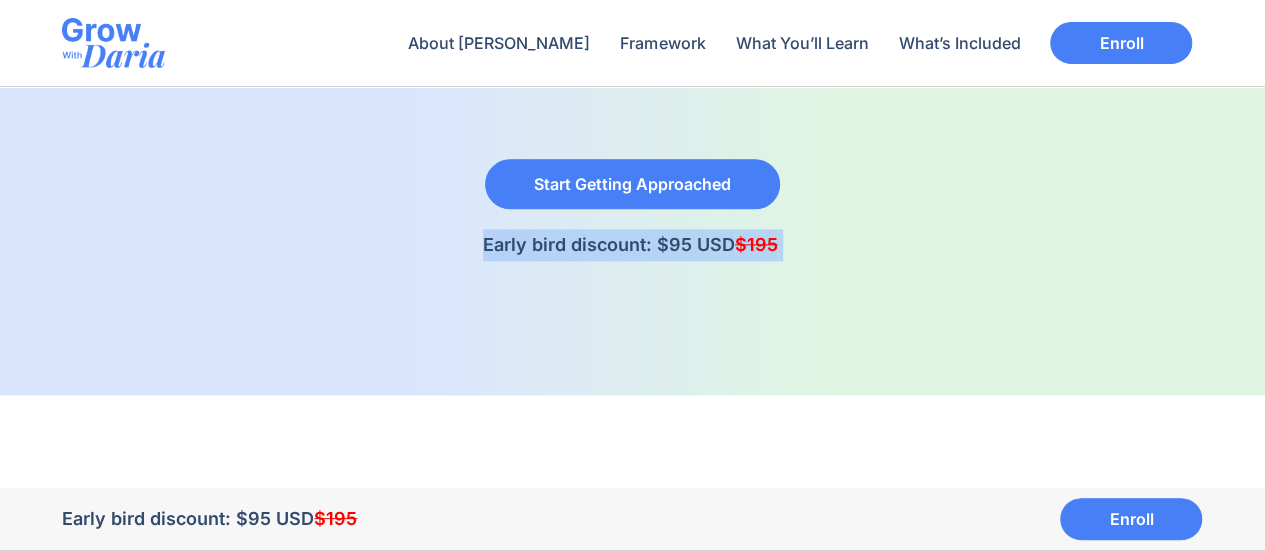 drag, startPoint x: 470, startPoint y: 249, endPoint x: 862, endPoint y: 261, distance: 392.18362 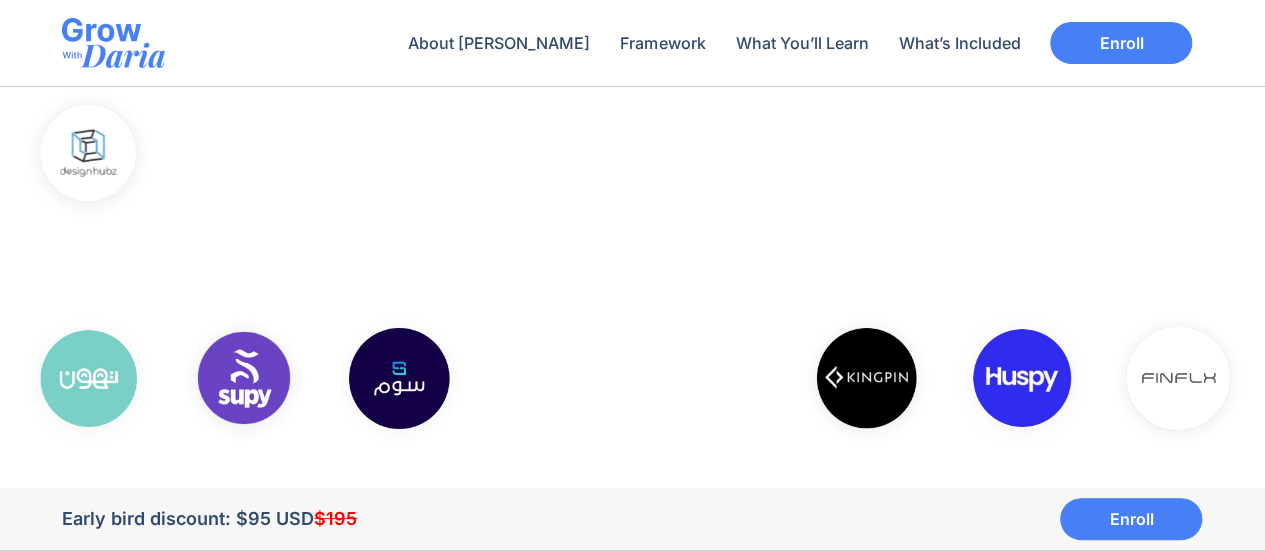 scroll, scrollTop: 2731, scrollLeft: 0, axis: vertical 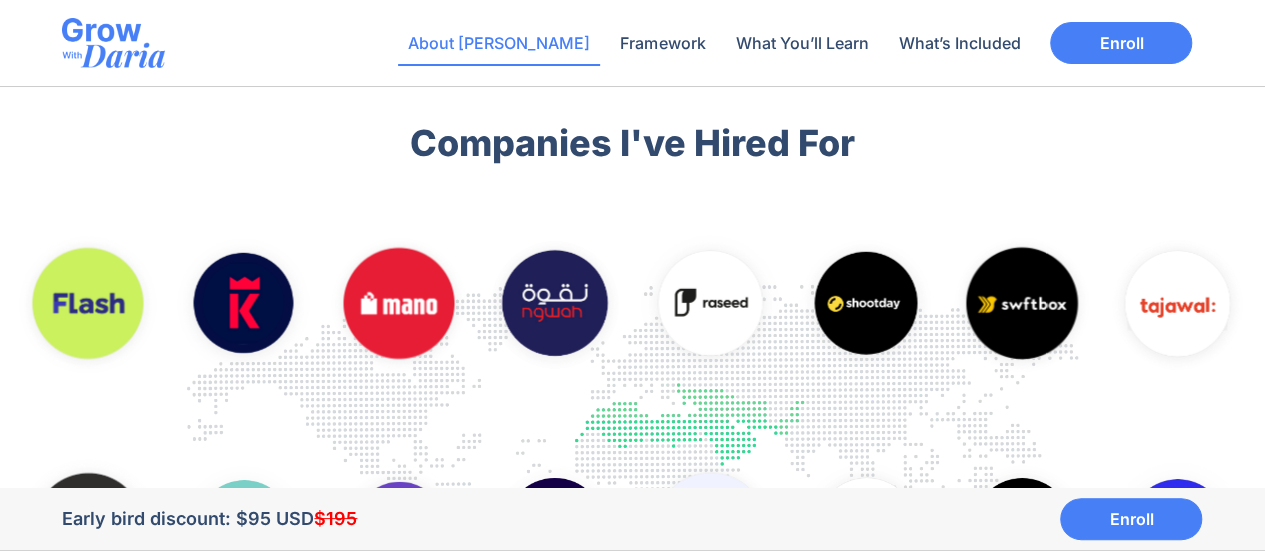 click on "About [PERSON_NAME]" 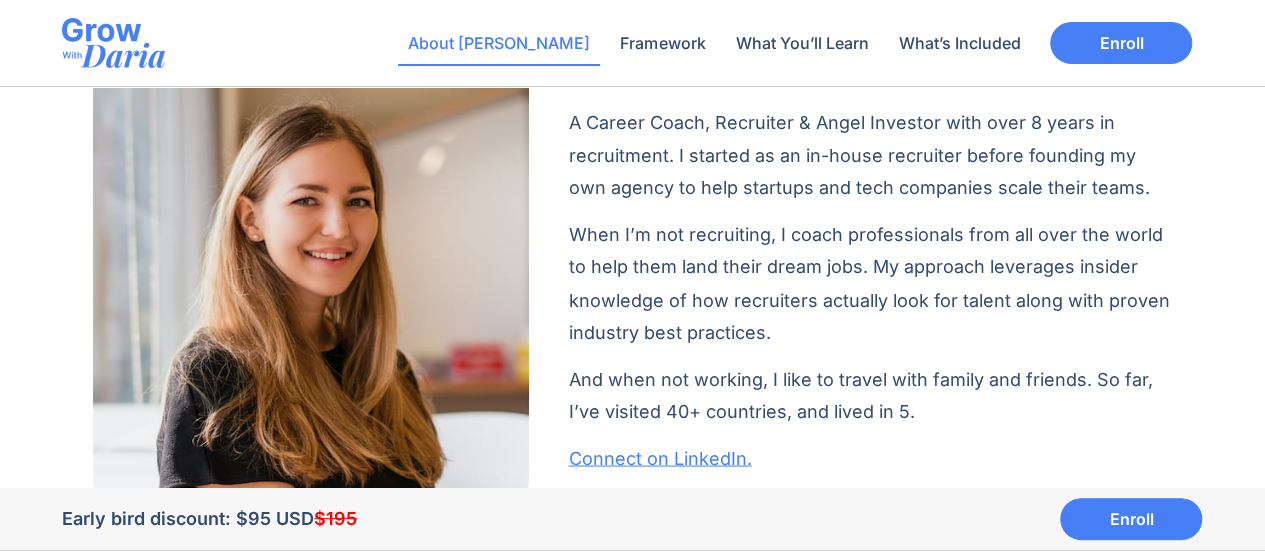 scroll, scrollTop: 1592, scrollLeft: 0, axis: vertical 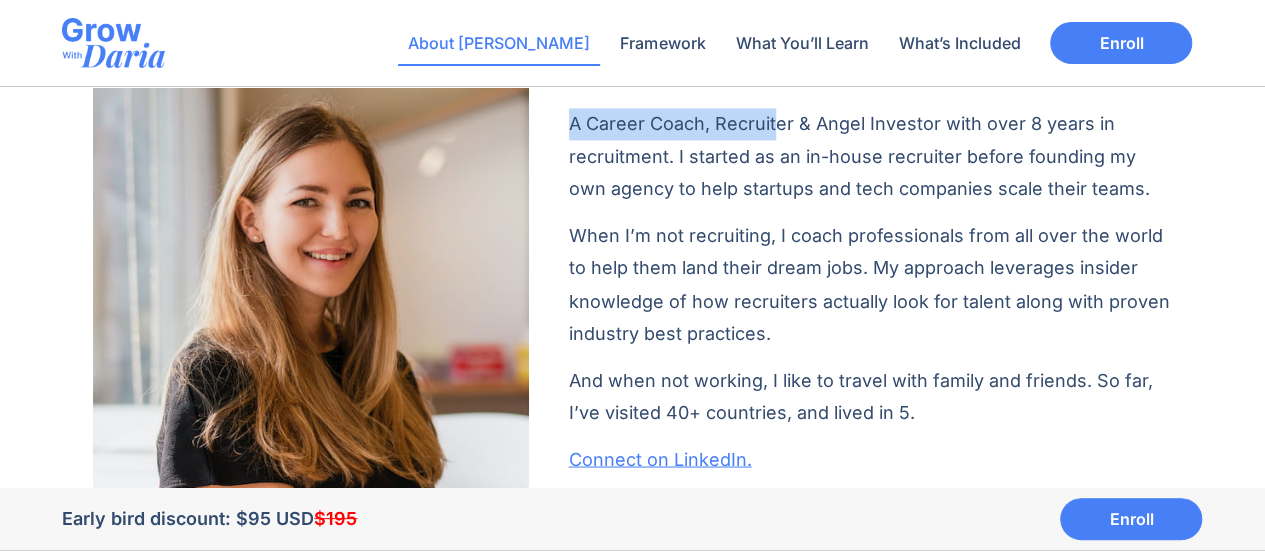 drag, startPoint x: 562, startPoint y: 130, endPoint x: 780, endPoint y: 127, distance: 218.02065 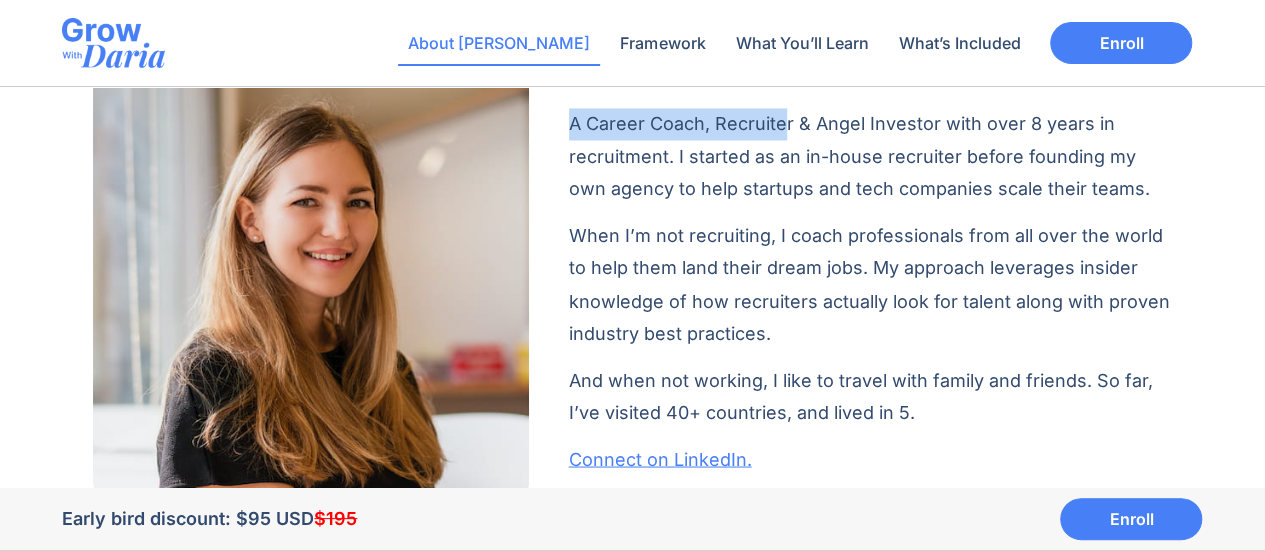 click on "A Career Coach, Recruiter & Angel Investor with over 8 years in recruitment. I started as an in-house recruiter before founding my own agency to help startups and tech companies scale their teams." at bounding box center [871, 156] 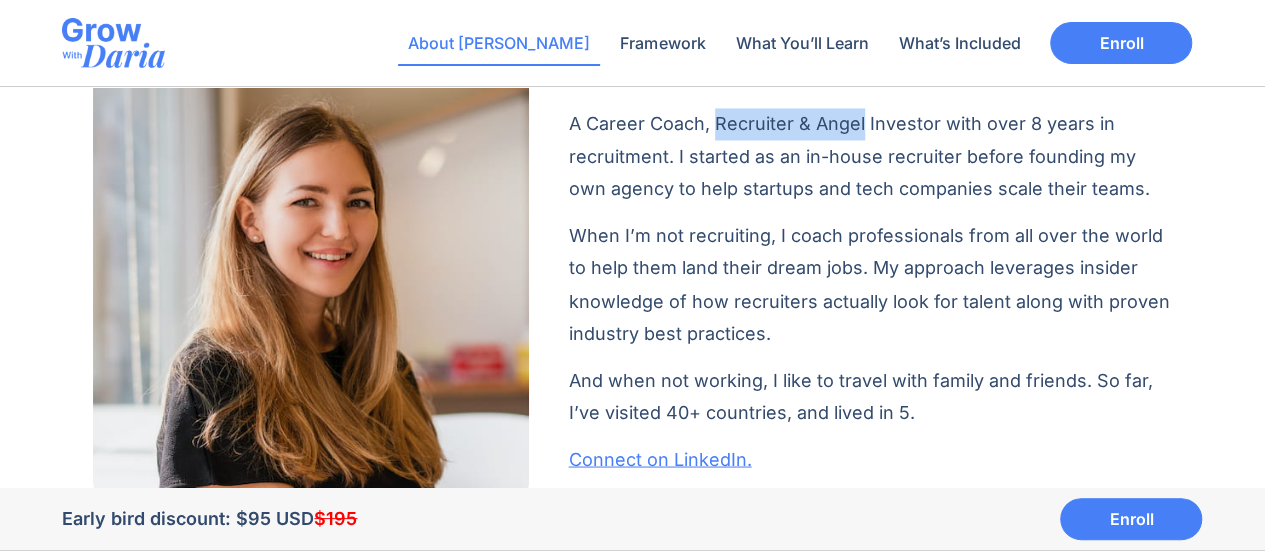 drag, startPoint x: 780, startPoint y: 127, endPoint x: 874, endPoint y: 128, distance: 94.00532 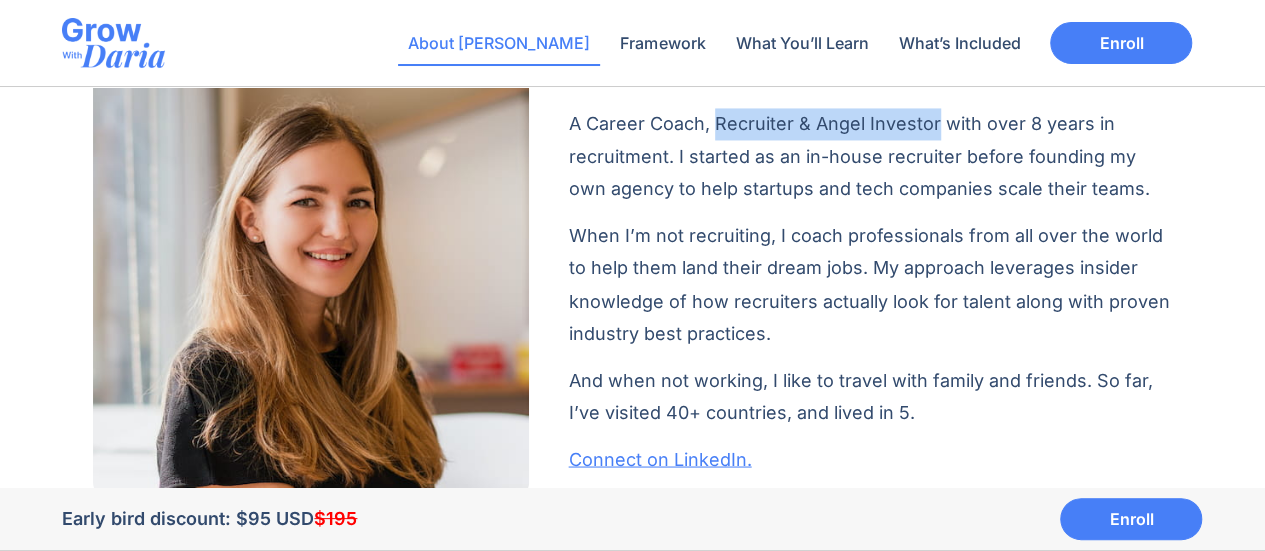 click on "A Career Coach, Recruiter & Angel Investor with over 8 years in recruitment. I started as an in-house recruiter before founding my own agency to help startups and tech companies scale their teams." at bounding box center [871, 156] 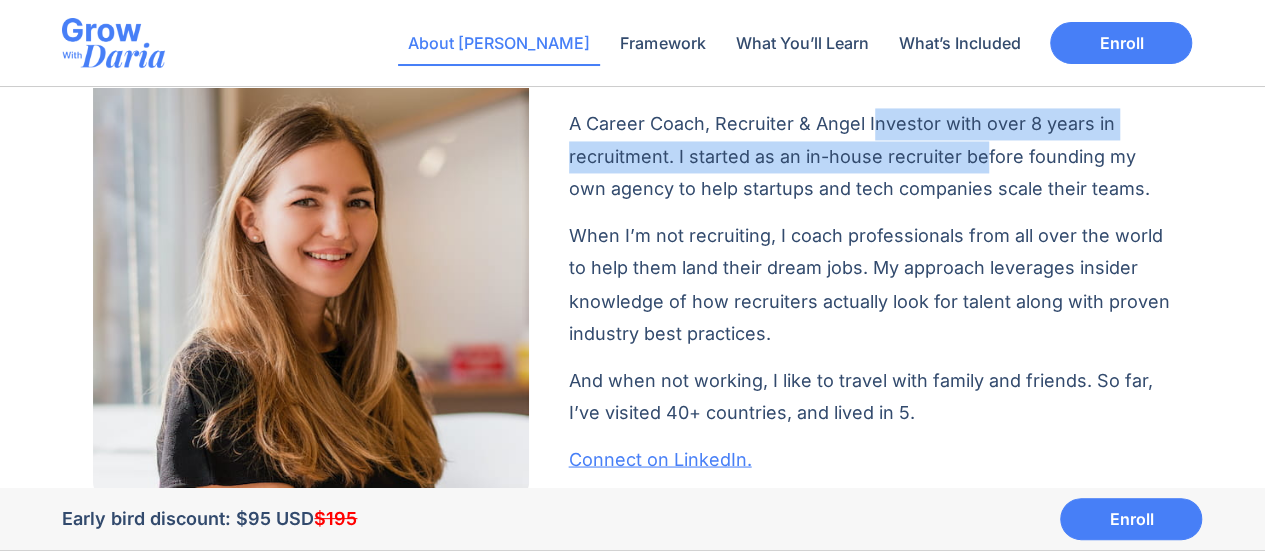 drag, startPoint x: 874, startPoint y: 128, endPoint x: 982, endPoint y: 141, distance: 108.779594 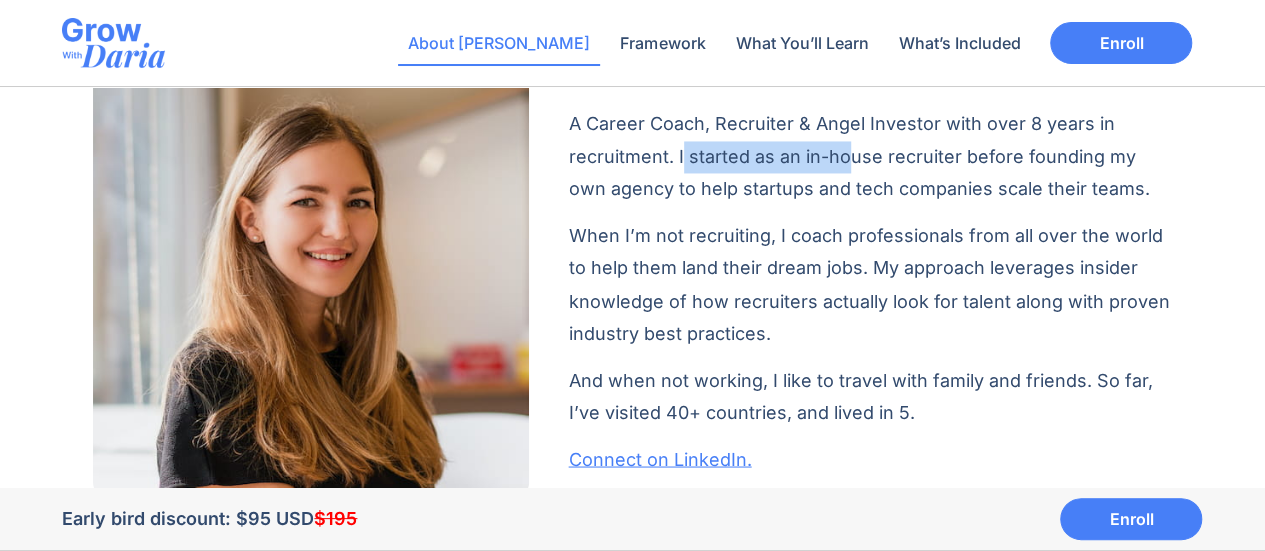 drag, startPoint x: 679, startPoint y: 163, endPoint x: 847, endPoint y: 161, distance: 168.0119 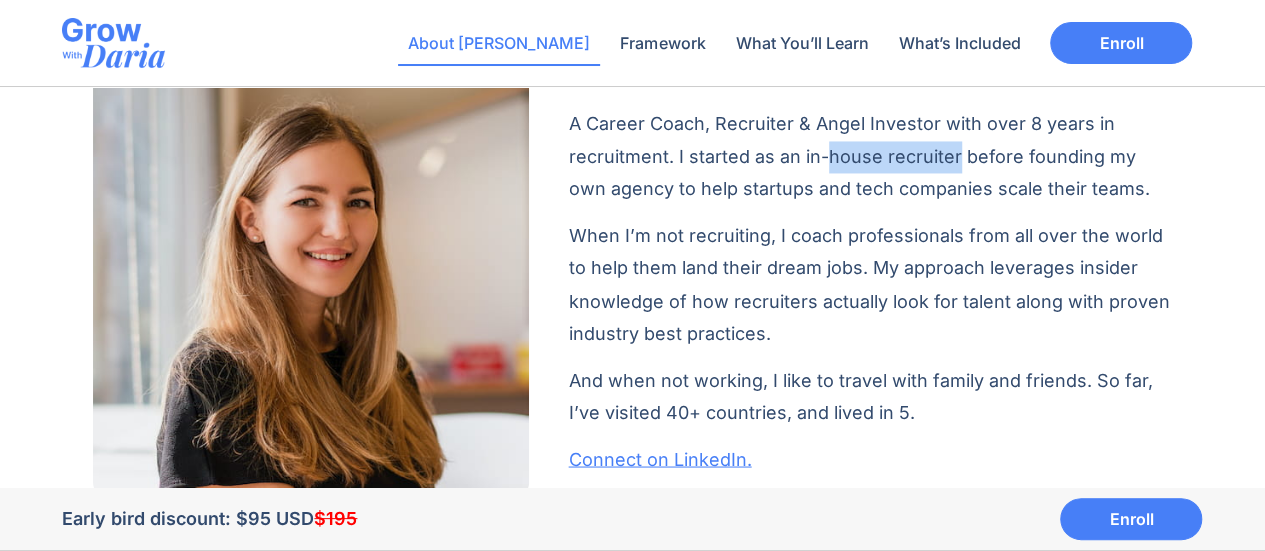 drag, startPoint x: 847, startPoint y: 161, endPoint x: 922, endPoint y: 157, distance: 75.10659 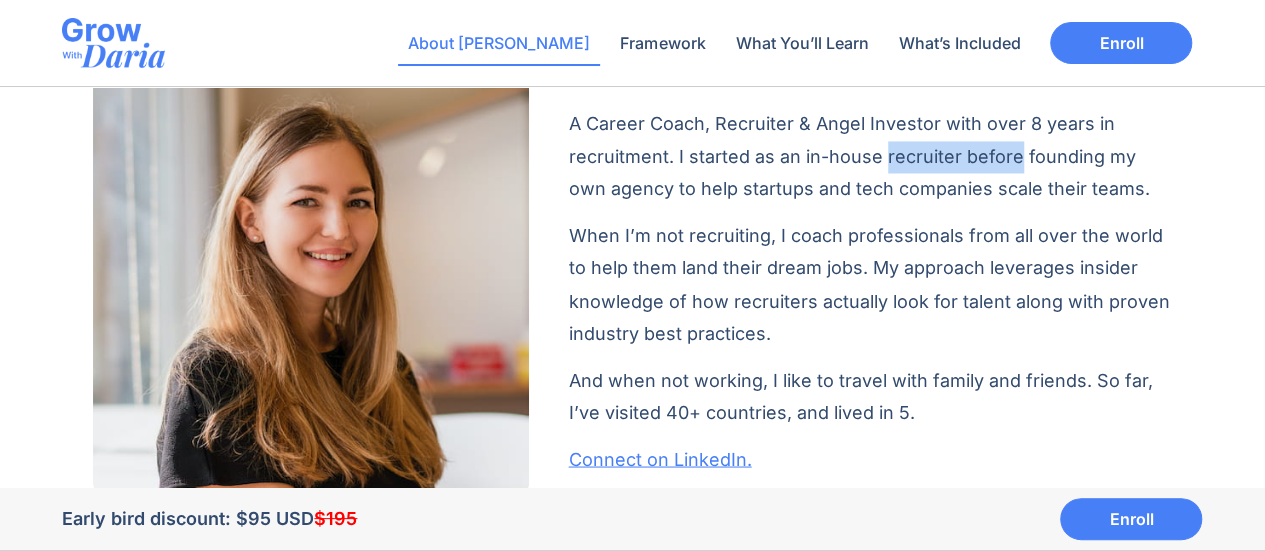 drag, startPoint x: 922, startPoint y: 157, endPoint x: 1002, endPoint y: 148, distance: 80.50466 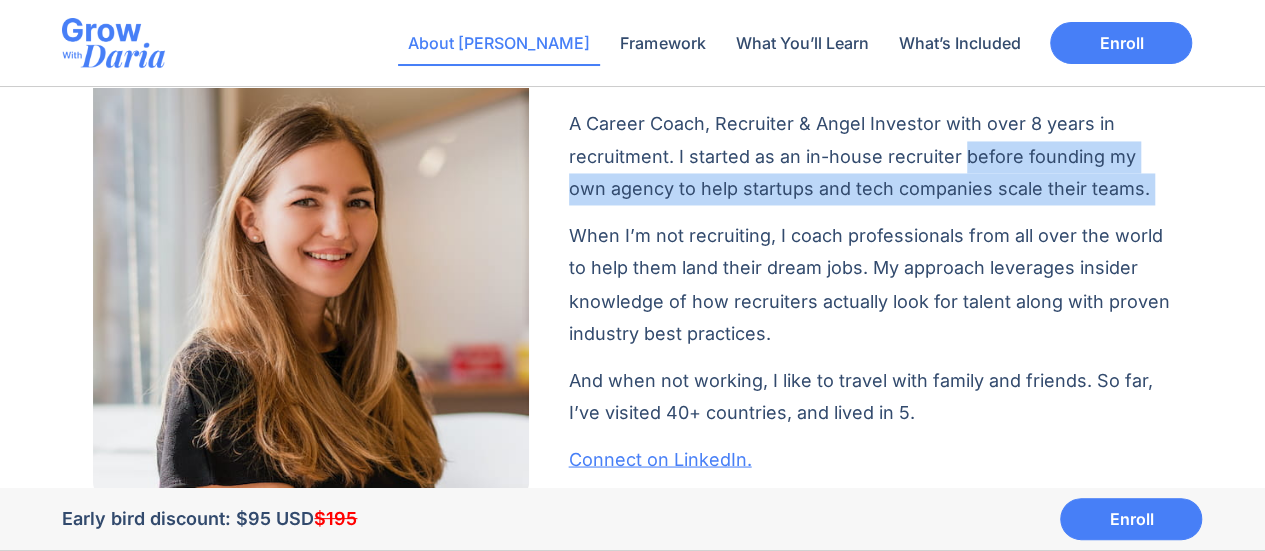 drag, startPoint x: 1002, startPoint y: 148, endPoint x: 1127, endPoint y: 186, distance: 130.64838 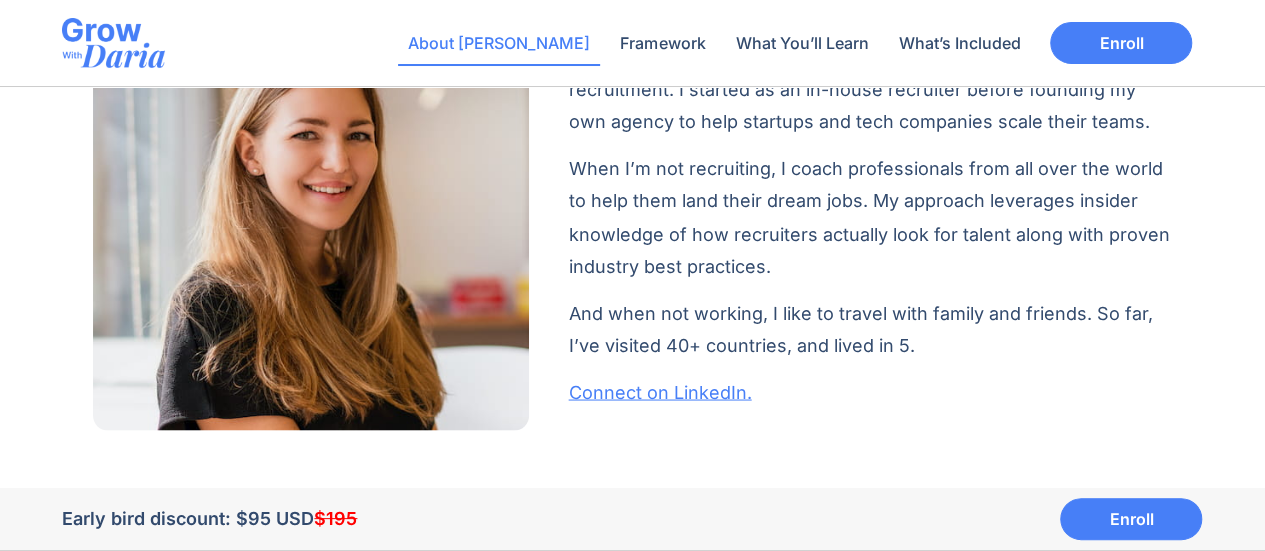 scroll, scrollTop: 1660, scrollLeft: 0, axis: vertical 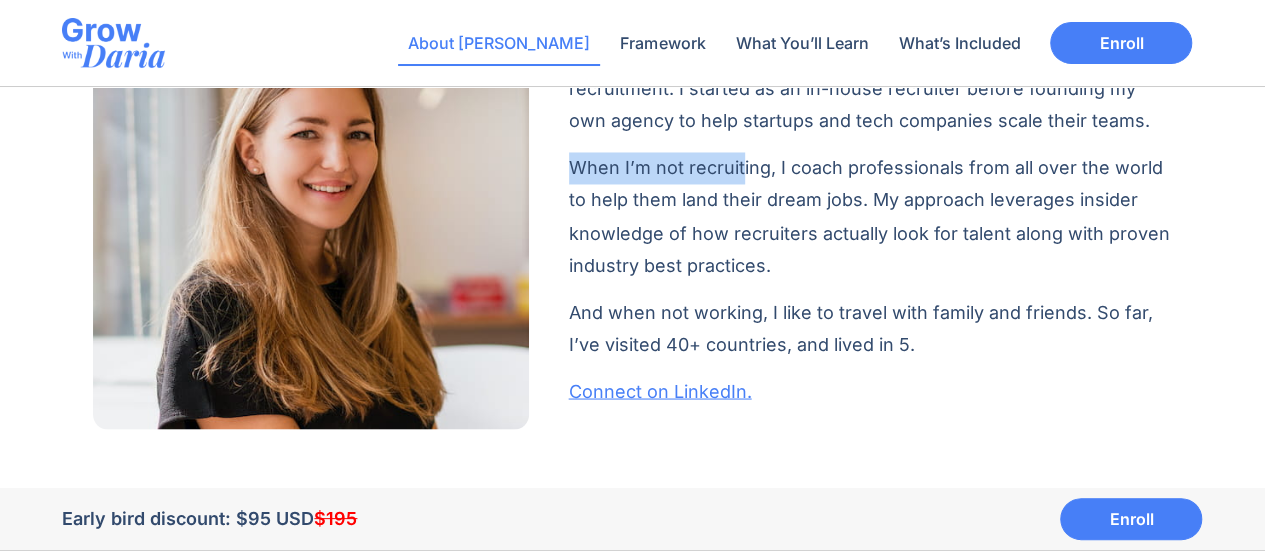 drag, startPoint x: 569, startPoint y: 169, endPoint x: 742, endPoint y: 172, distance: 173.02602 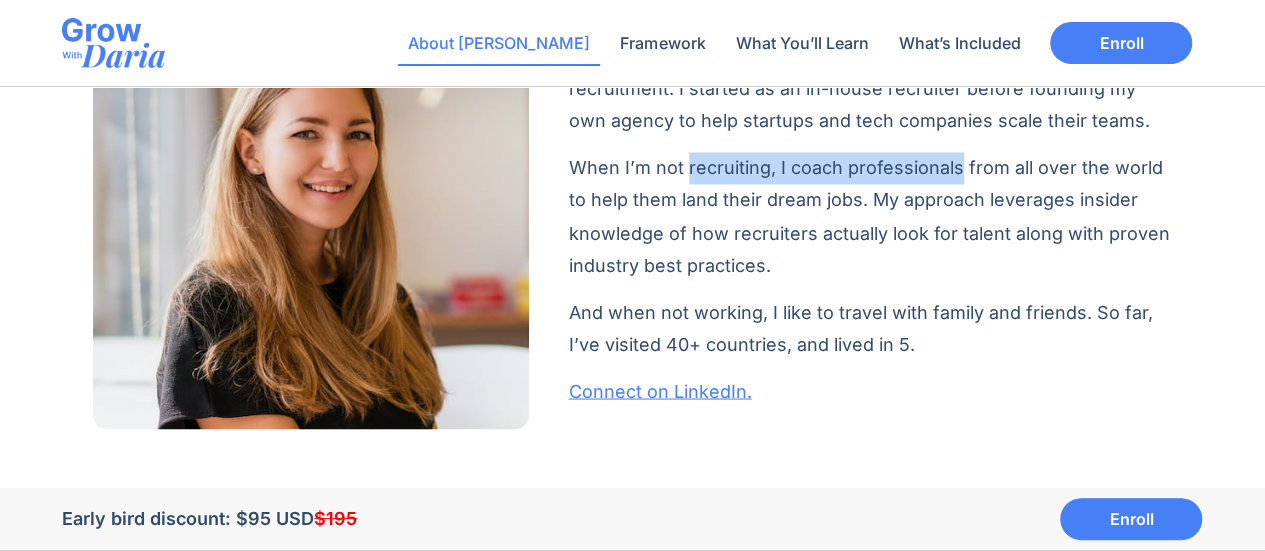 drag, startPoint x: 742, startPoint y: 172, endPoint x: 908, endPoint y: 169, distance: 166.0271 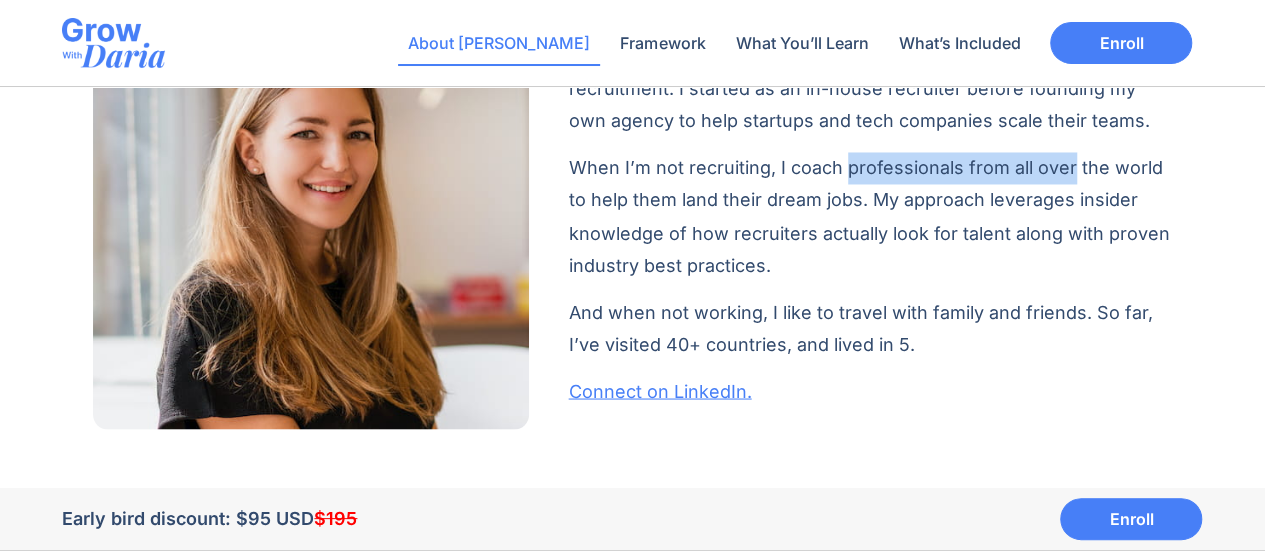 drag, startPoint x: 908, startPoint y: 169, endPoint x: 1053, endPoint y: 167, distance: 145.0138 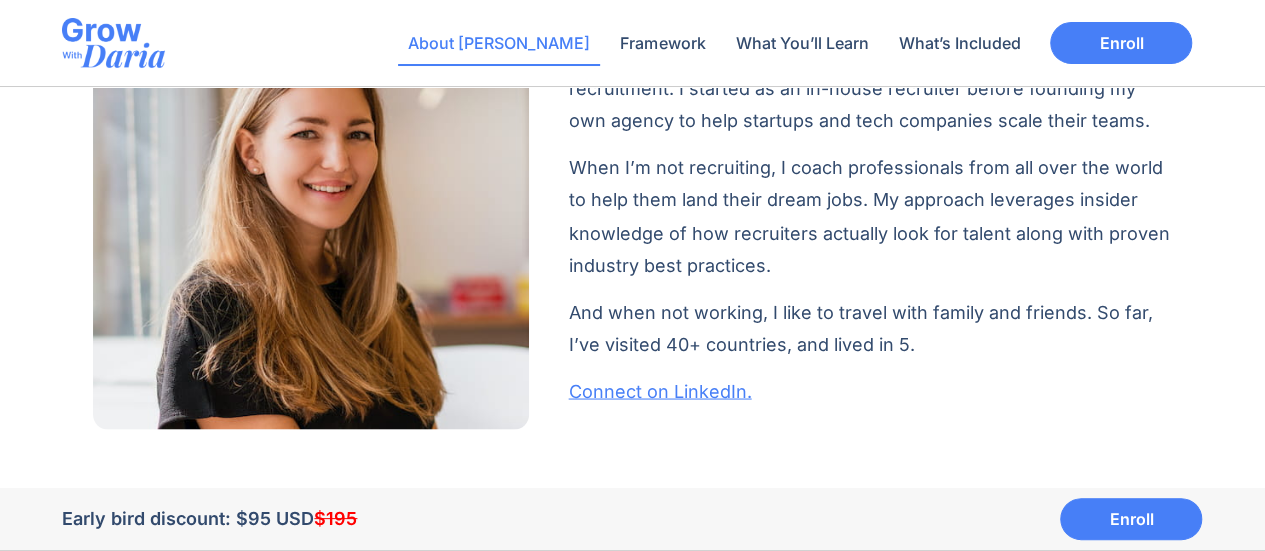 scroll, scrollTop: 1728, scrollLeft: 0, axis: vertical 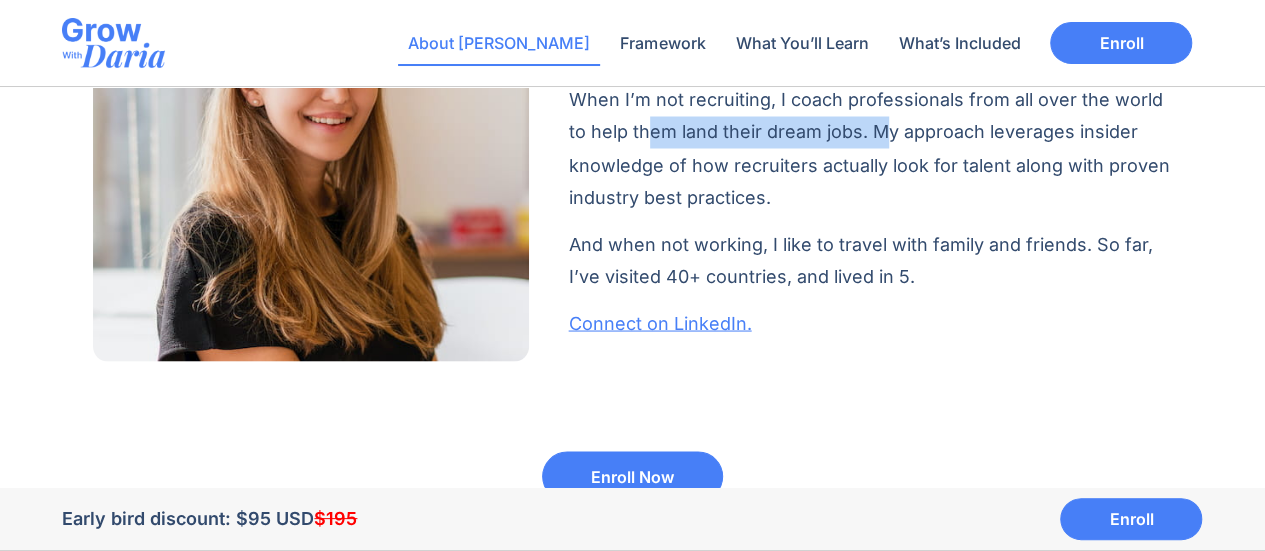 drag, startPoint x: 651, startPoint y: 131, endPoint x: 884, endPoint y: 131, distance: 233 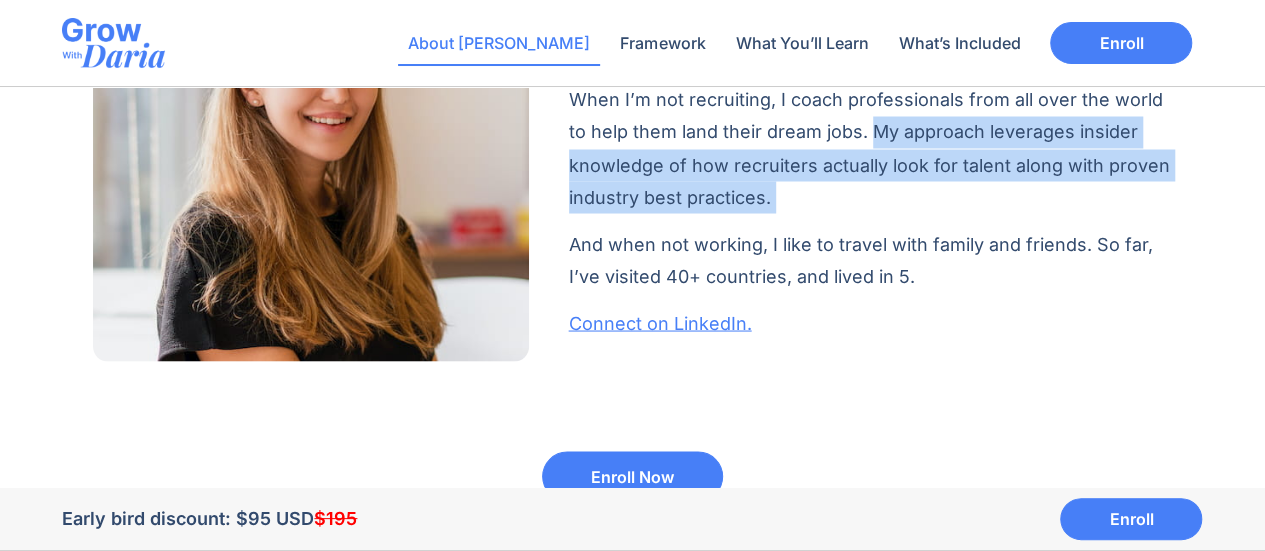 drag, startPoint x: 884, startPoint y: 131, endPoint x: 1078, endPoint y: 197, distance: 204.9195 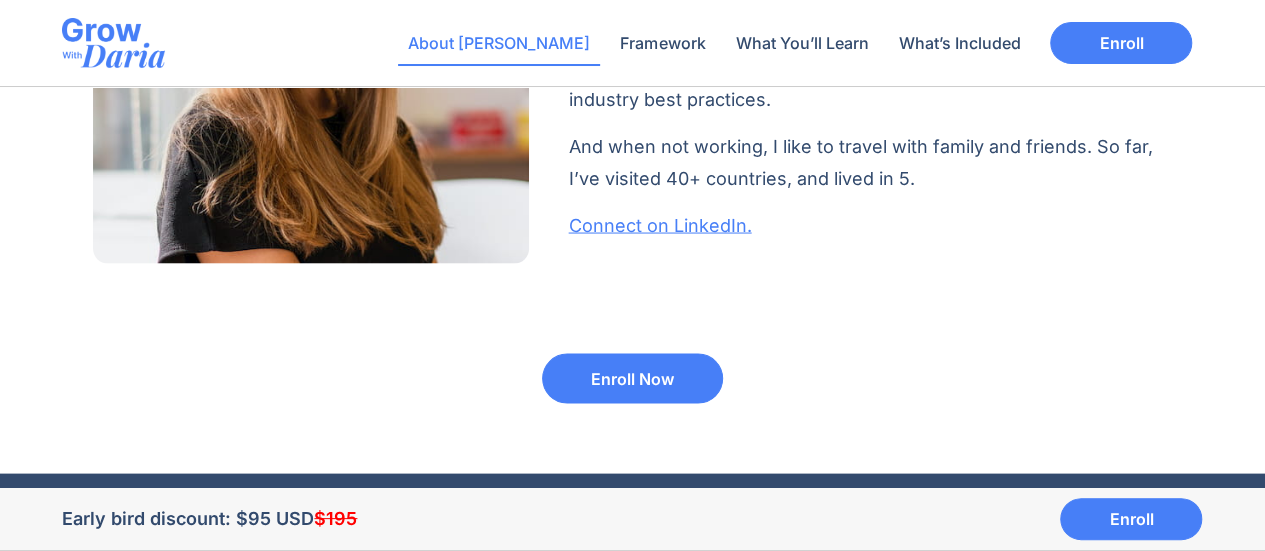scroll, scrollTop: 1829, scrollLeft: 0, axis: vertical 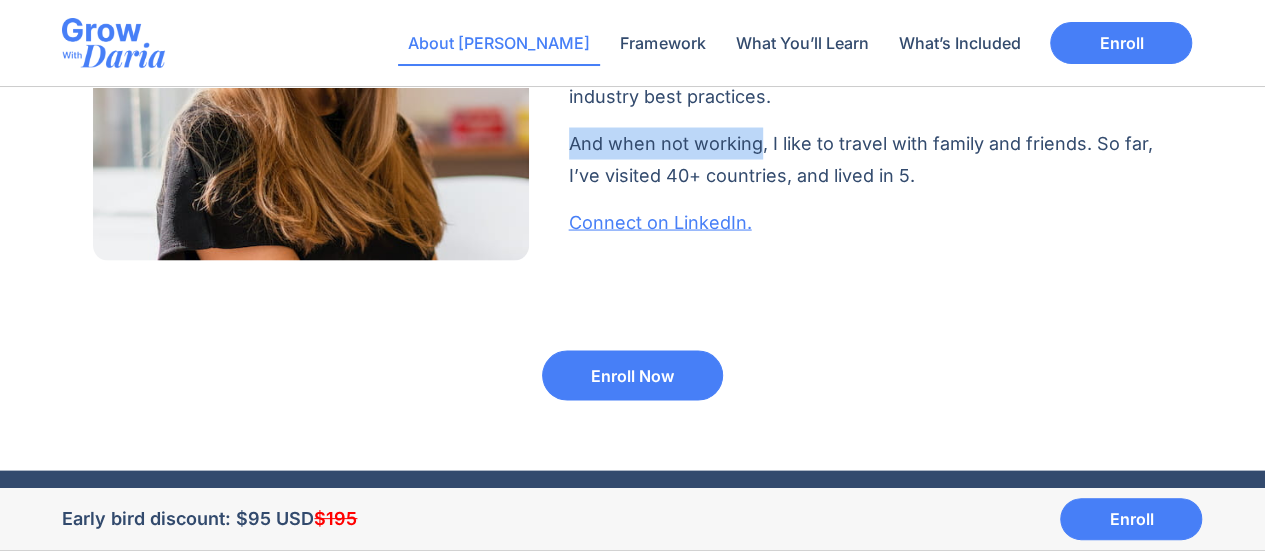 drag, startPoint x: 572, startPoint y: 147, endPoint x: 756, endPoint y: 146, distance: 184.00272 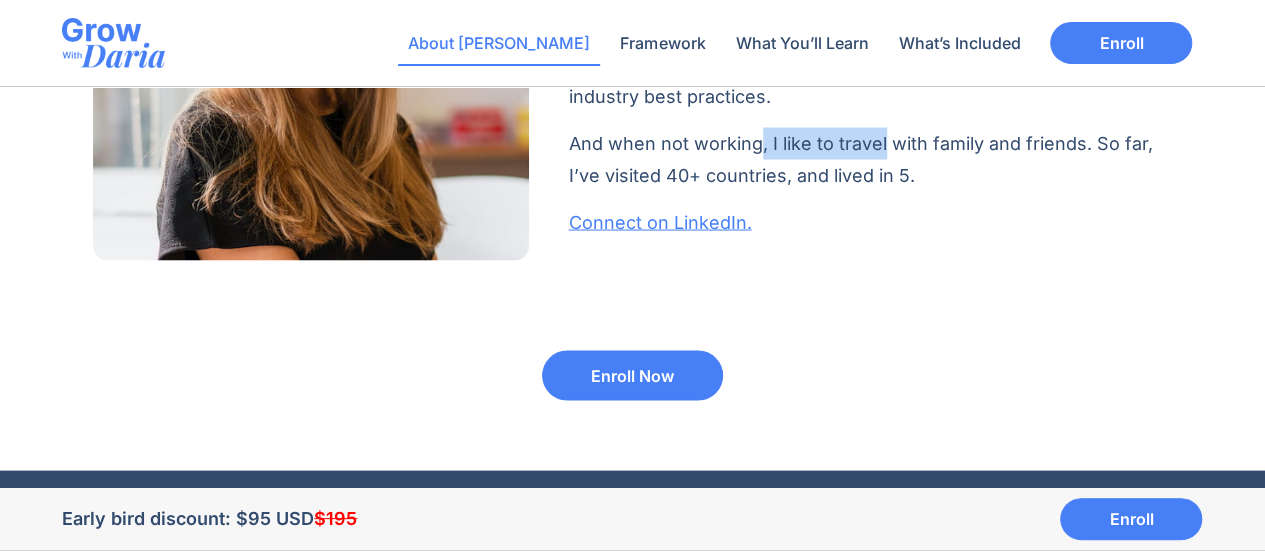 drag, startPoint x: 756, startPoint y: 146, endPoint x: 866, endPoint y: 145, distance: 110.00455 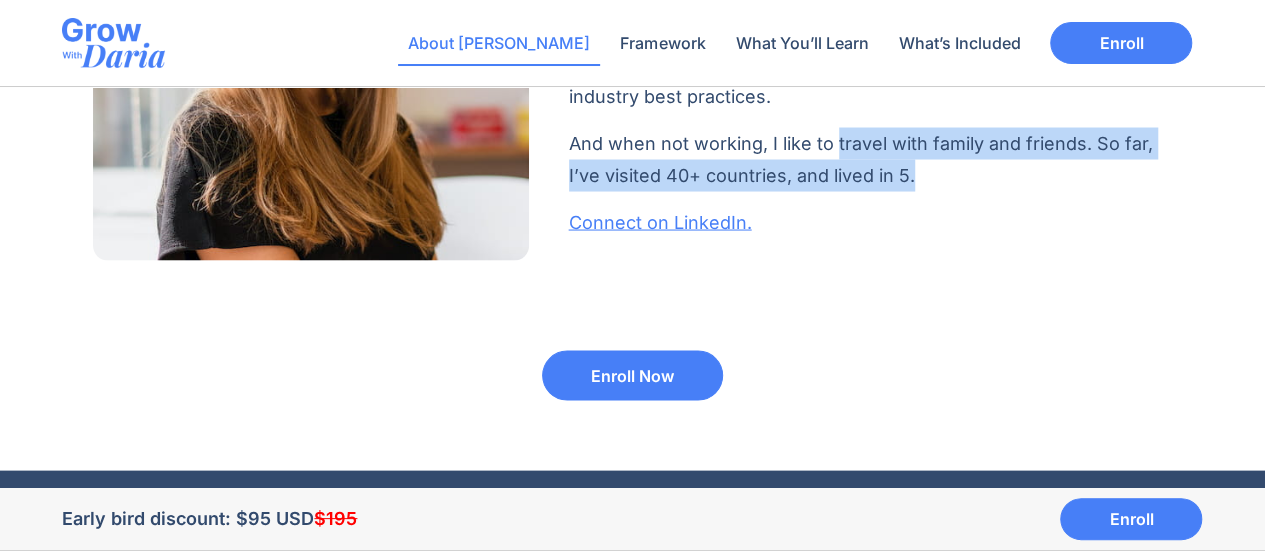 drag, startPoint x: 866, startPoint y: 145, endPoint x: 932, endPoint y: 167, distance: 69.57011 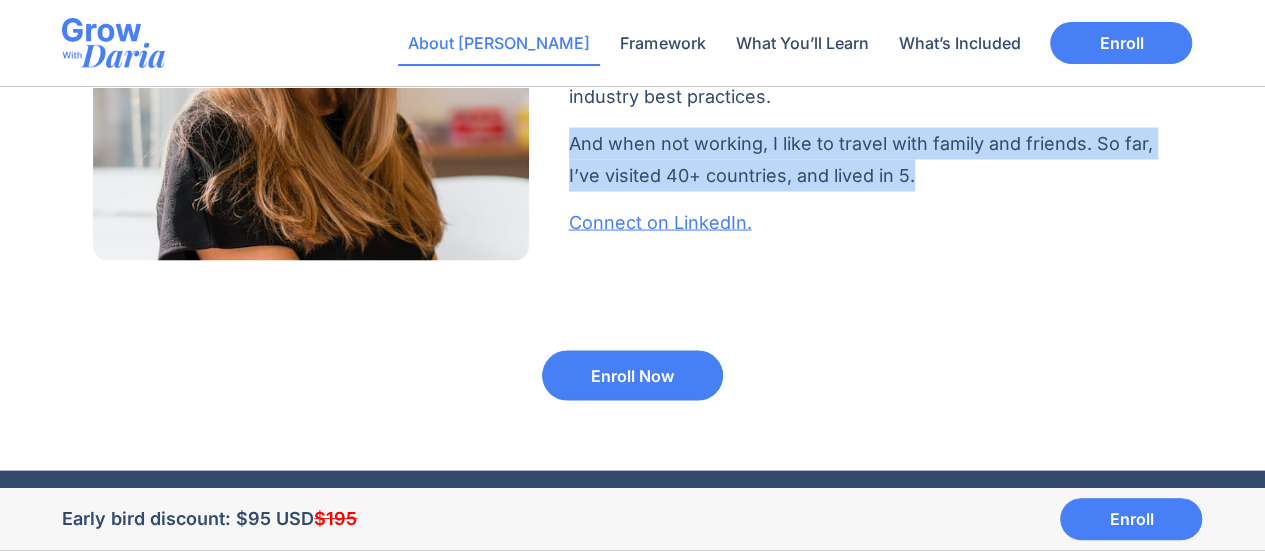 drag, startPoint x: 570, startPoint y: 153, endPoint x: 925, endPoint y: 186, distance: 356.53052 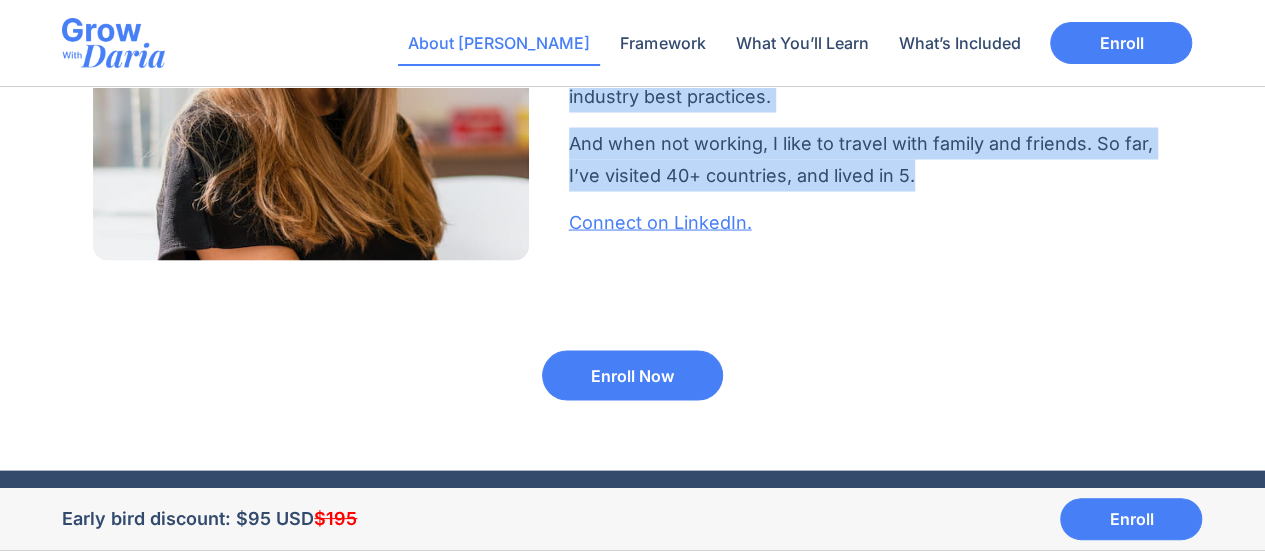 drag, startPoint x: 925, startPoint y: 186, endPoint x: 540, endPoint y: 144, distance: 387.28412 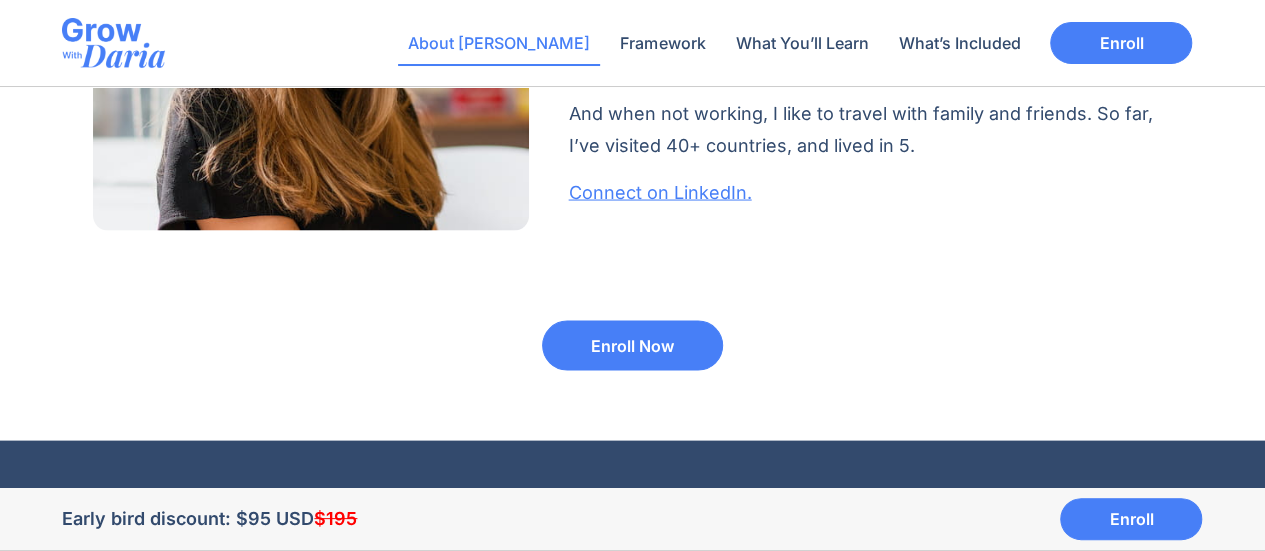 scroll, scrollTop: 1861, scrollLeft: 0, axis: vertical 